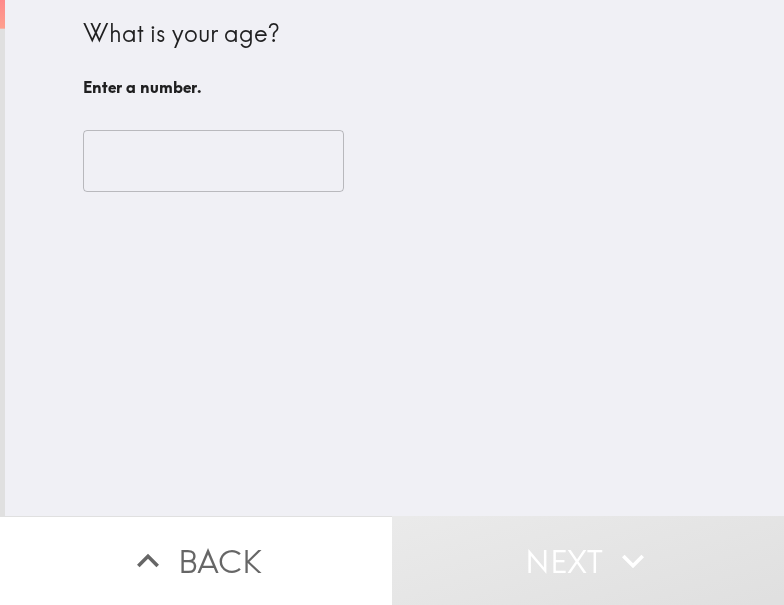scroll, scrollTop: 0, scrollLeft: 0, axis: both 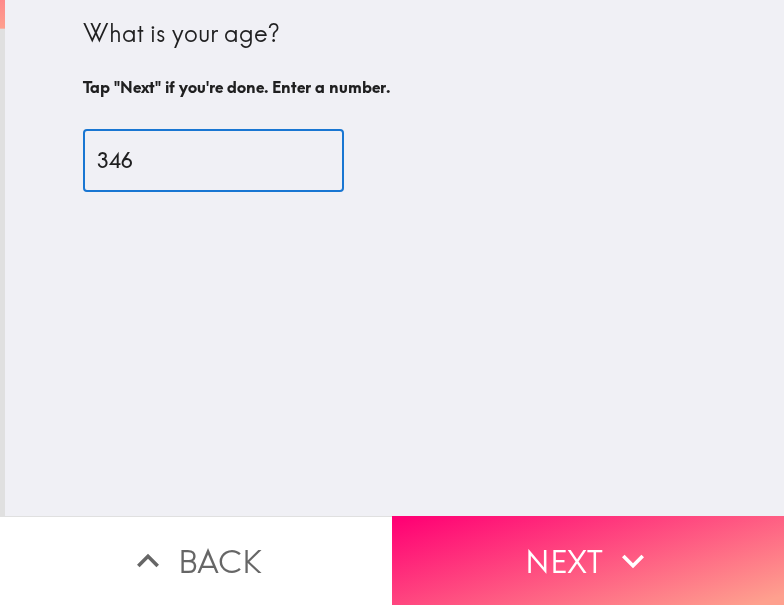 click on "346" at bounding box center (213, 161) 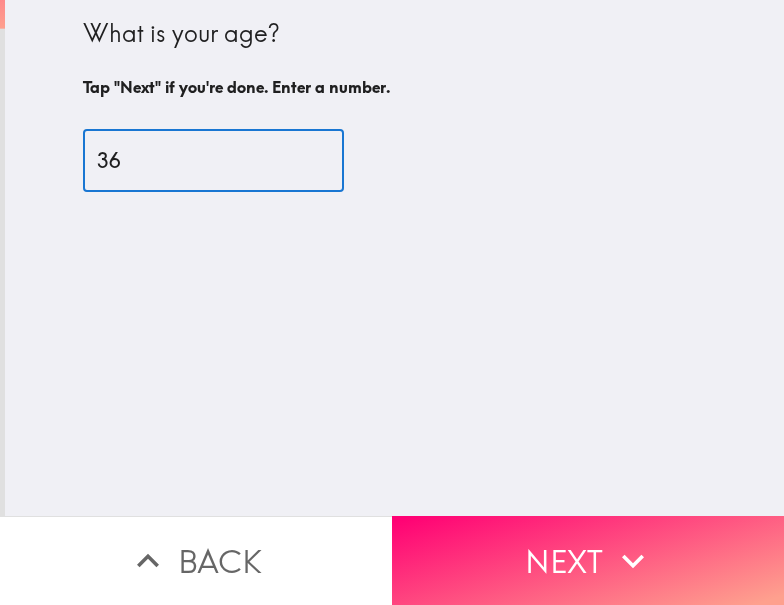 type on "36" 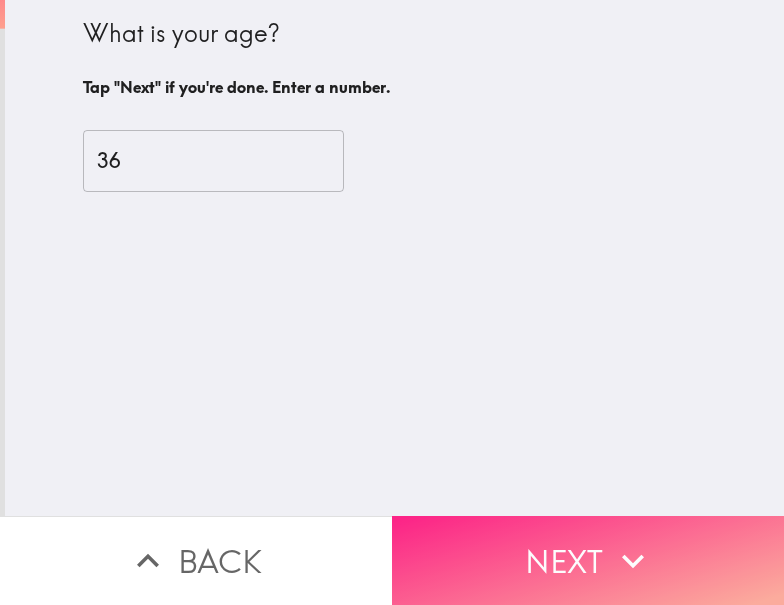 click on "Next" at bounding box center [588, 560] 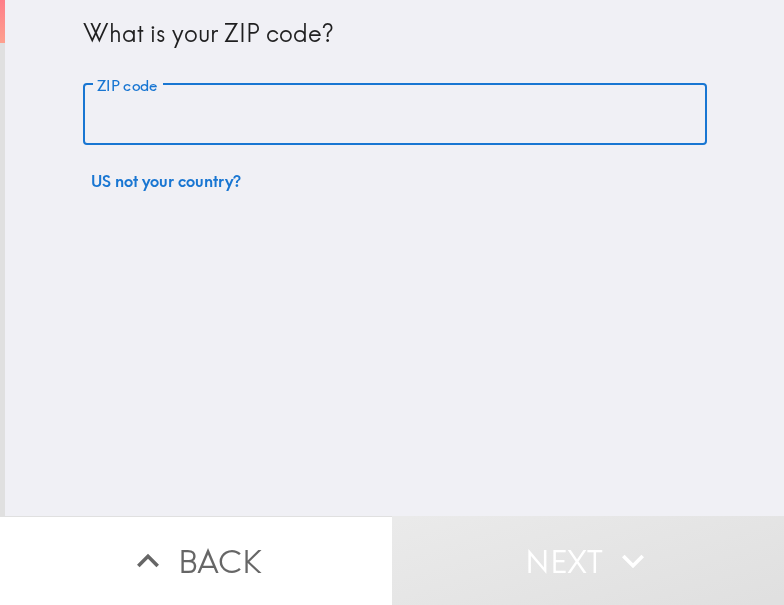 click on "ZIP code" at bounding box center [395, 115] 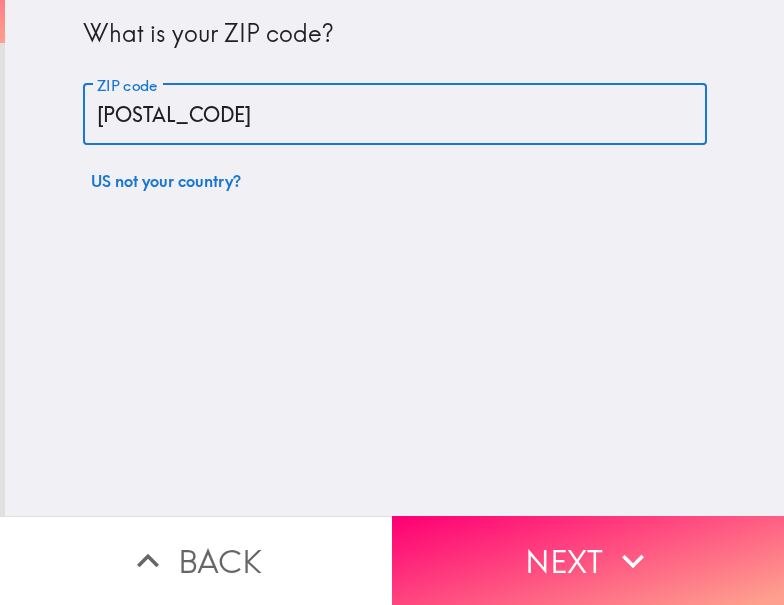 type on "[POSTAL_CODE]" 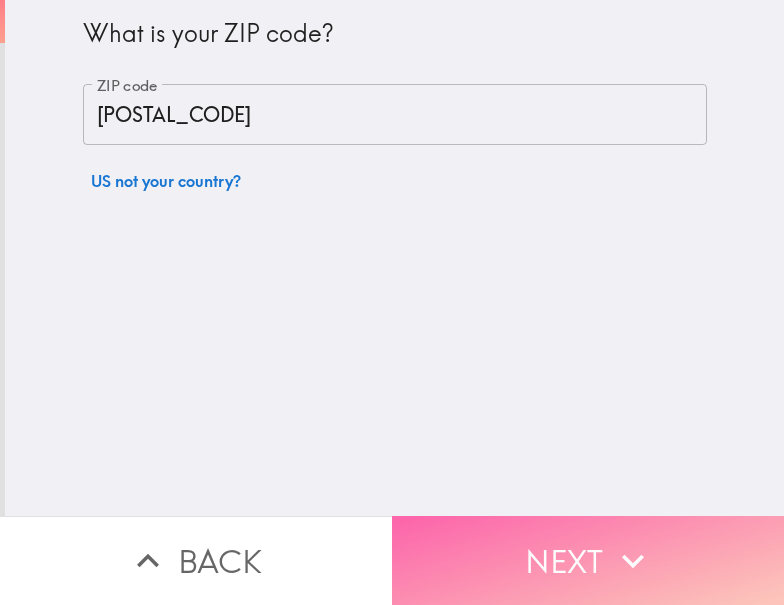 click 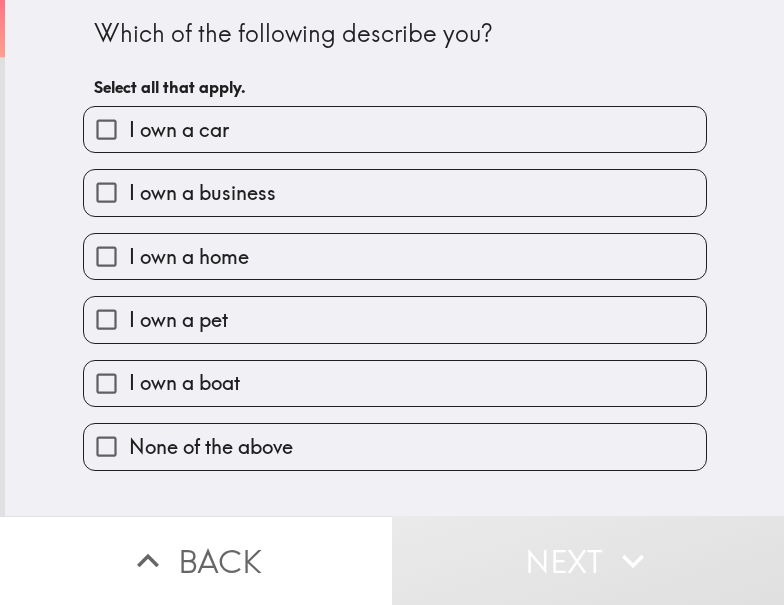 drag, startPoint x: 261, startPoint y: 192, endPoint x: 264, endPoint y: 203, distance: 11.401754 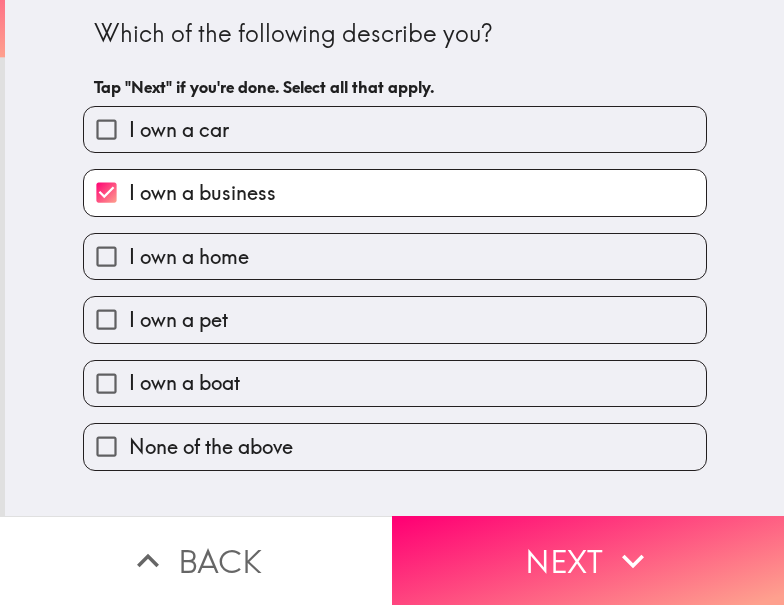 click on "I own a home" at bounding box center (395, 256) 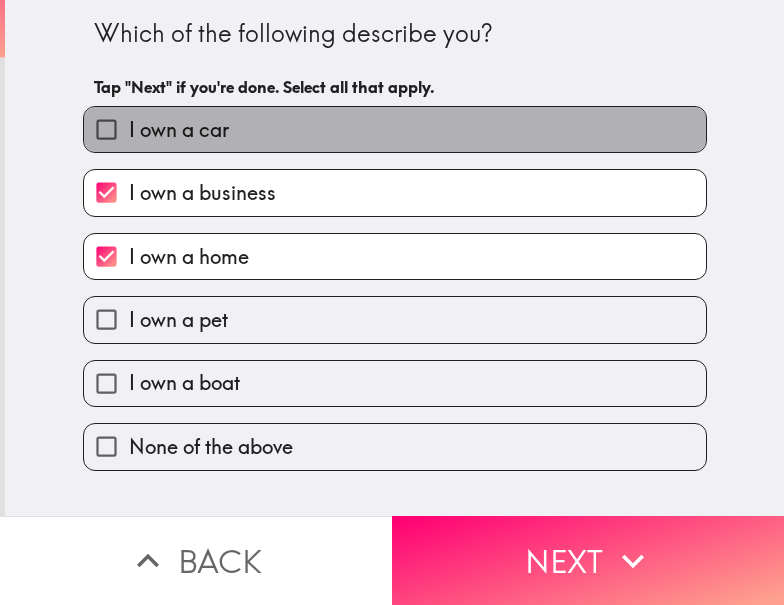 click on "I own a car" at bounding box center [395, 129] 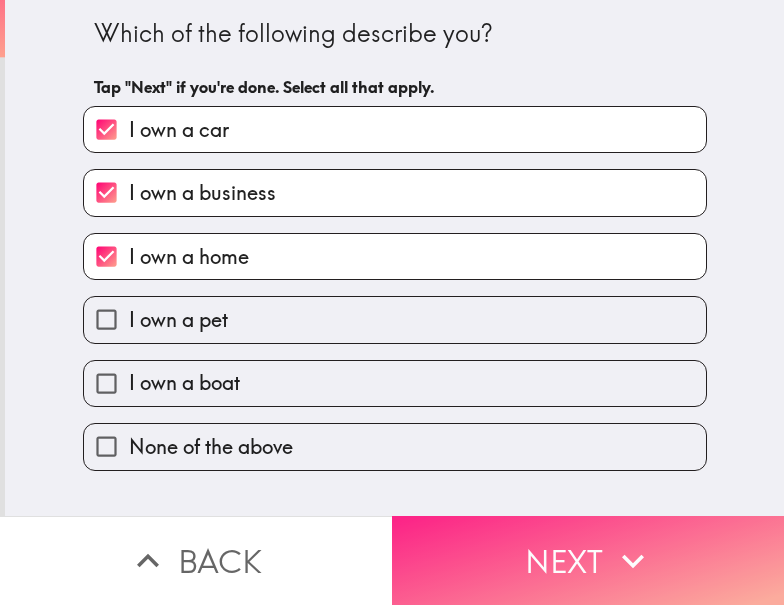 click on "Next" at bounding box center [588, 560] 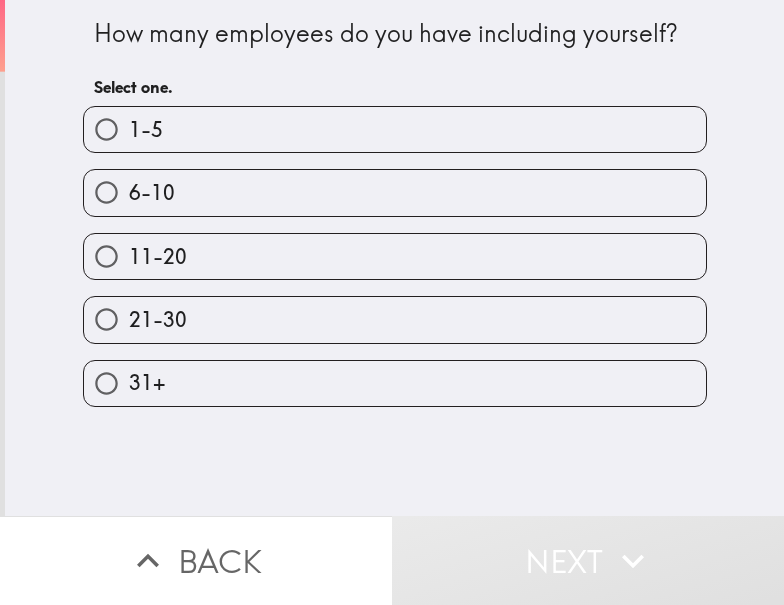 click on "1-5" at bounding box center [395, 129] 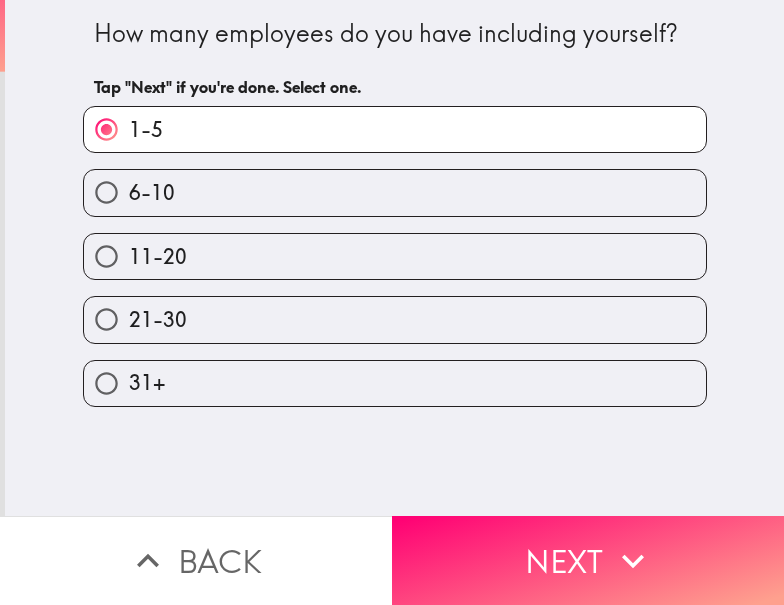 drag, startPoint x: 667, startPoint y: 530, endPoint x: 747, endPoint y: 531, distance: 80.00625 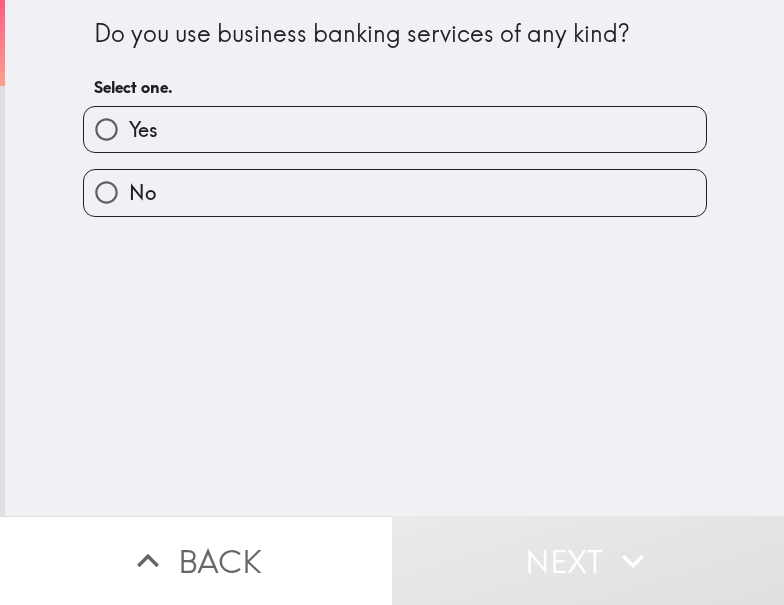 click on "No" at bounding box center [395, 192] 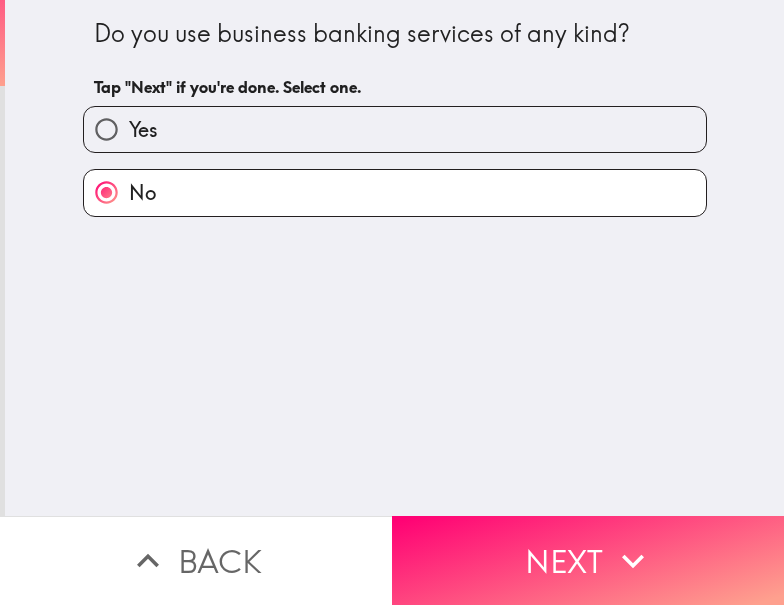 click on "Yes" at bounding box center (395, 129) 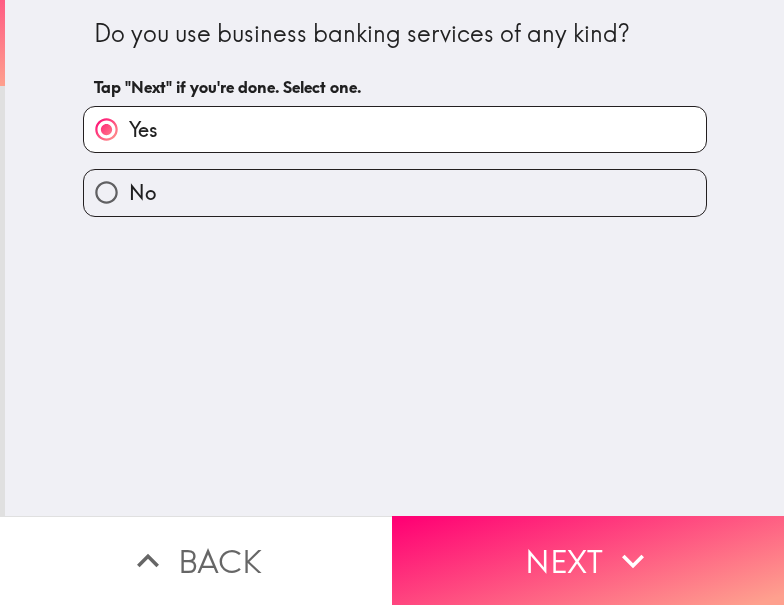 drag, startPoint x: 590, startPoint y: 542, endPoint x: 643, endPoint y: 535, distance: 53.460266 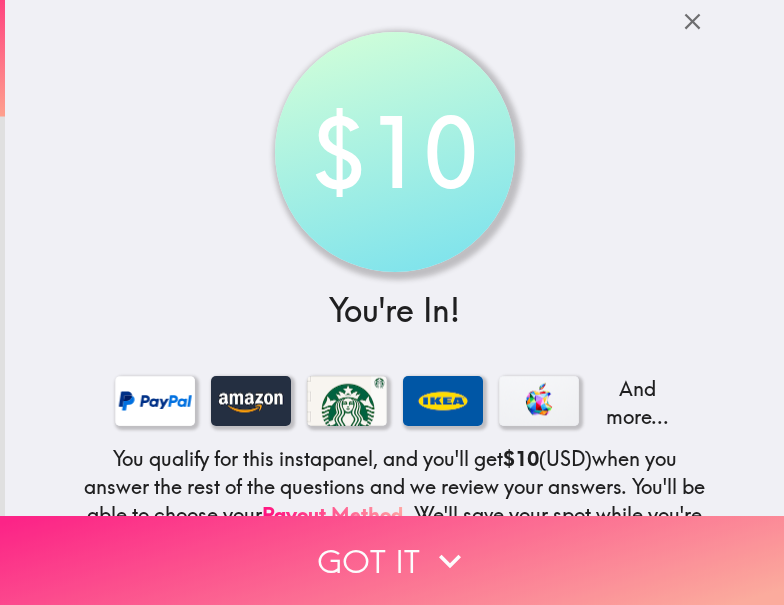 click 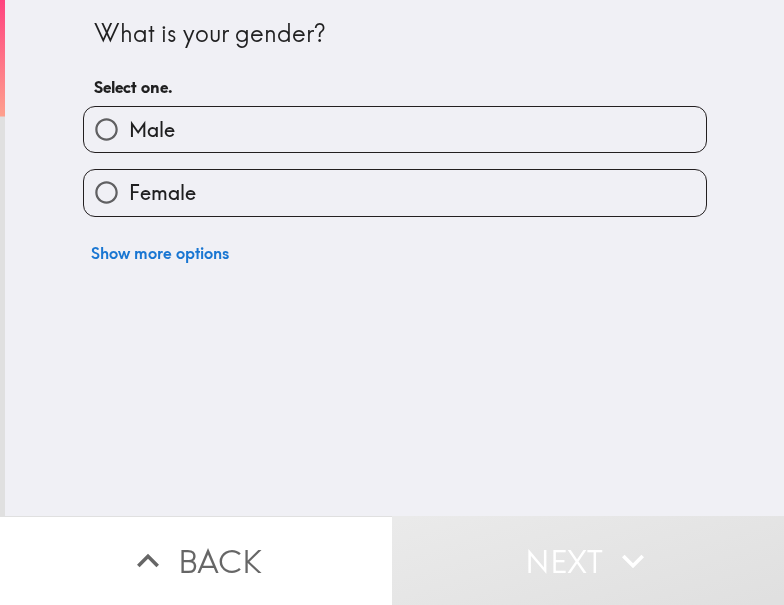 click on "Male" at bounding box center (395, 129) 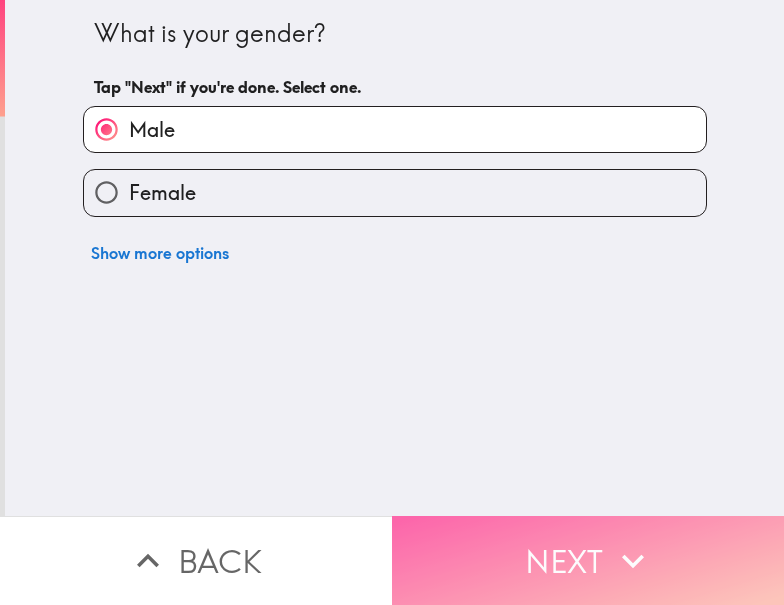 click on "Next" at bounding box center (588, 560) 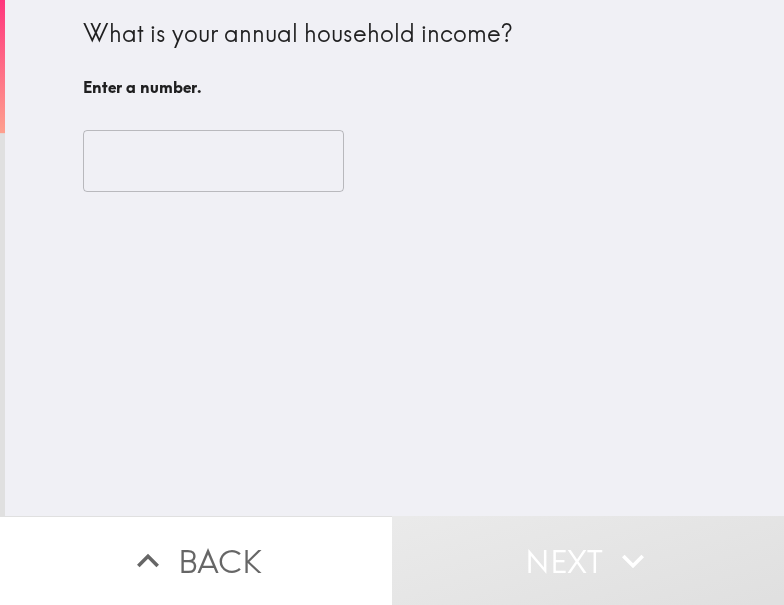 click at bounding box center [213, 161] 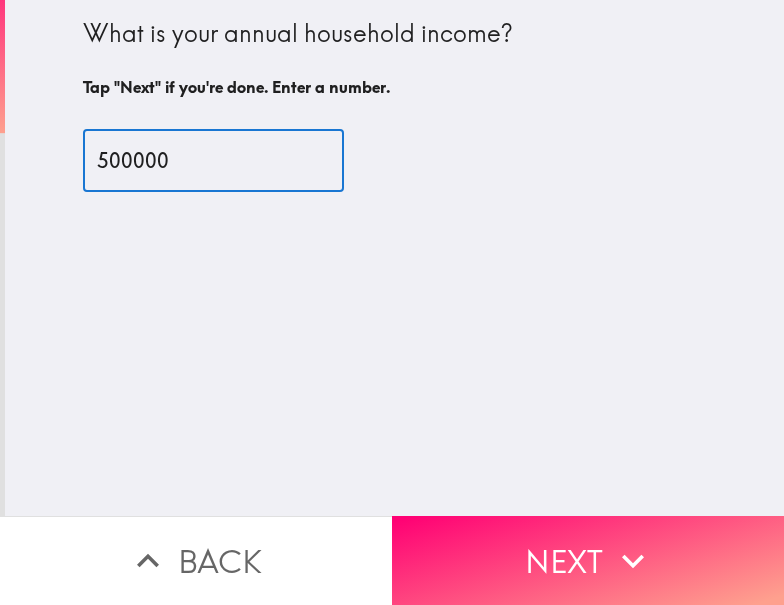 type on "500000" 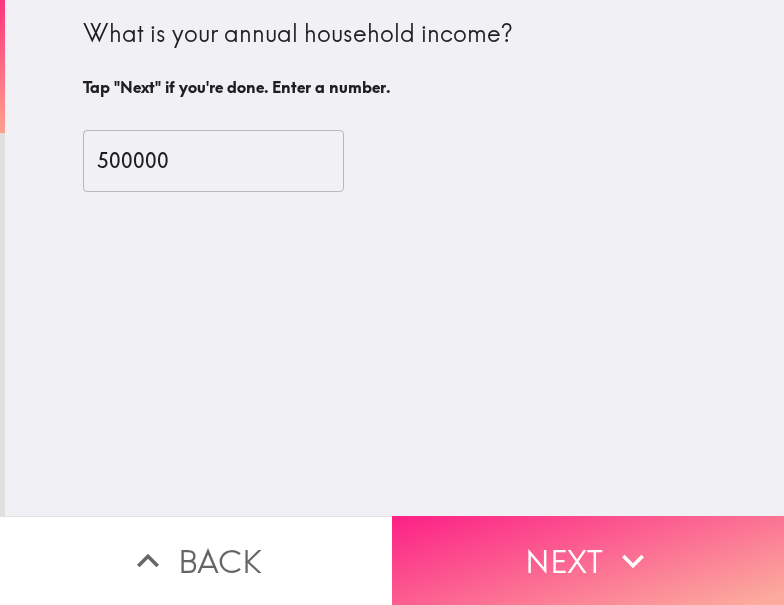 click on "Next" at bounding box center (588, 560) 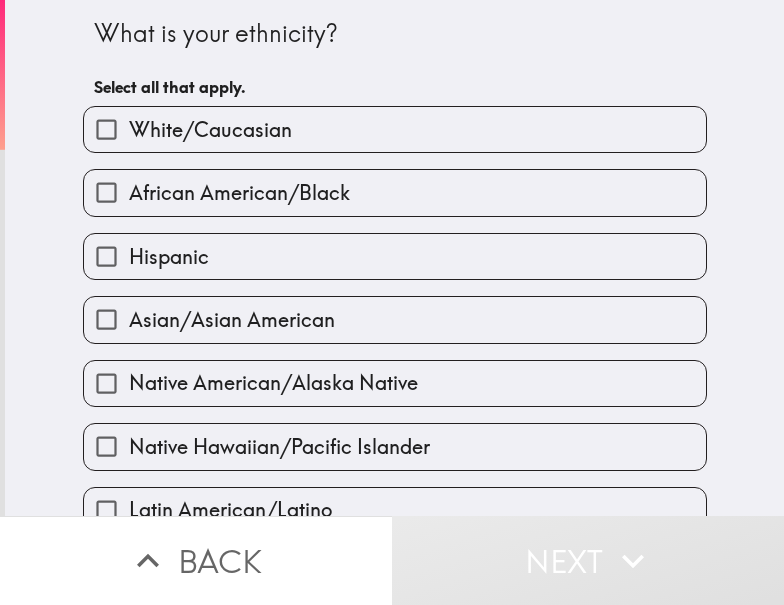 click on "White/Caucasian" at bounding box center (395, 129) 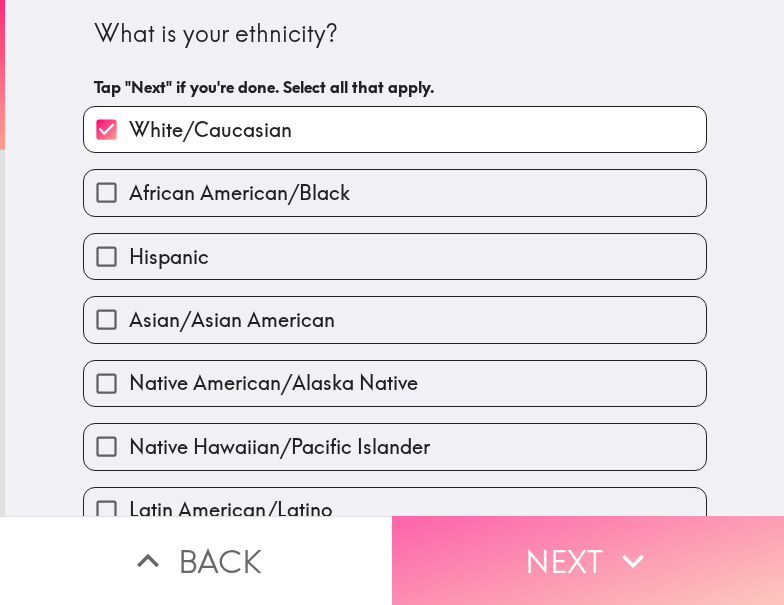 click on "Next" at bounding box center (588, 560) 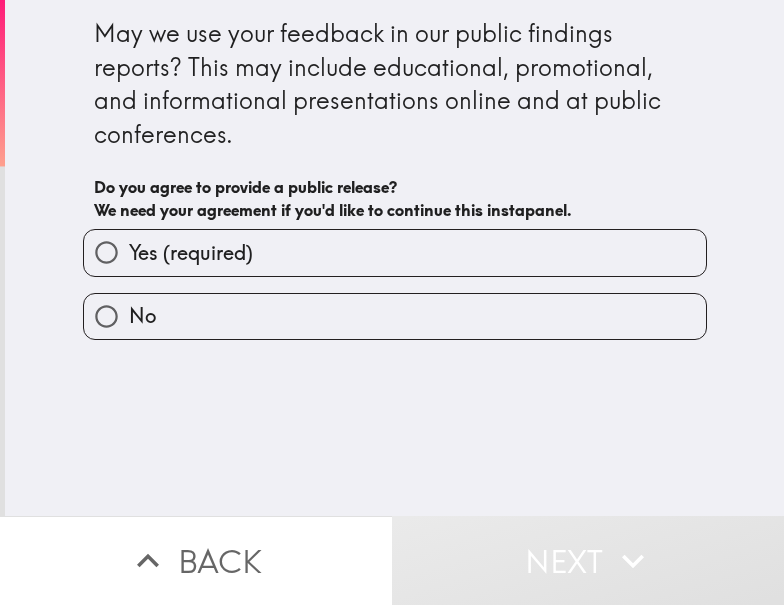 click on "Yes (required)" at bounding box center (395, 252) 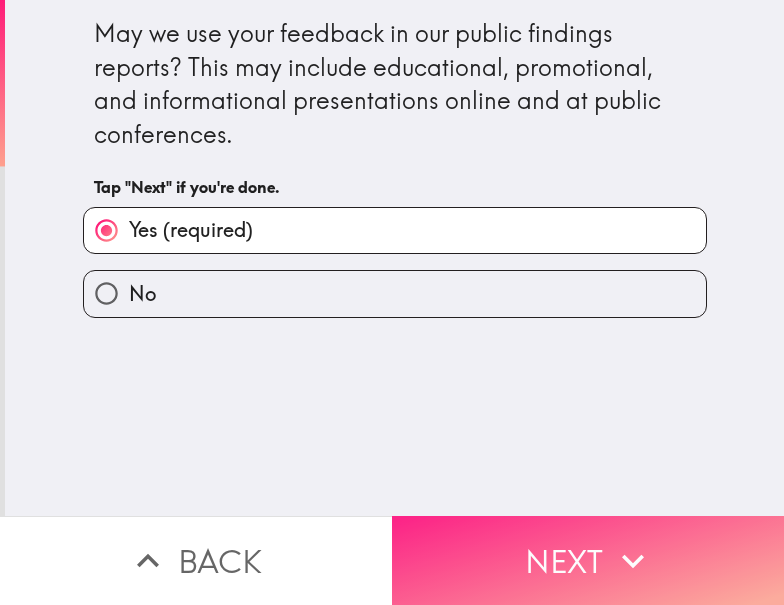 drag, startPoint x: 566, startPoint y: 554, endPoint x: 737, endPoint y: 554, distance: 171 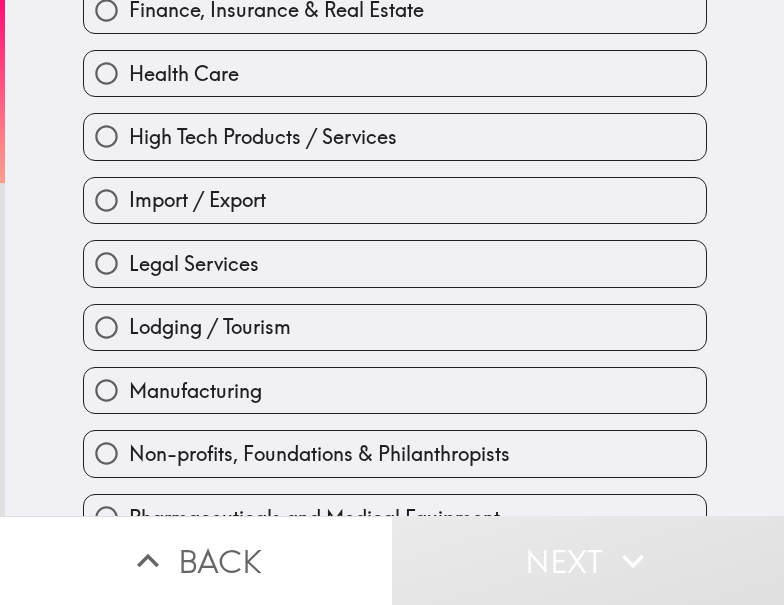 scroll, scrollTop: 800, scrollLeft: 0, axis: vertical 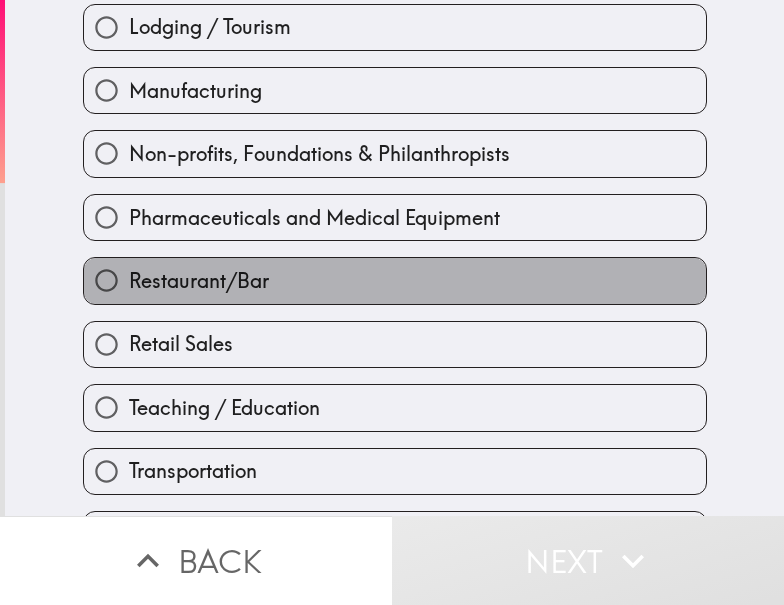 click on "Restaurant/Bar" at bounding box center [395, 280] 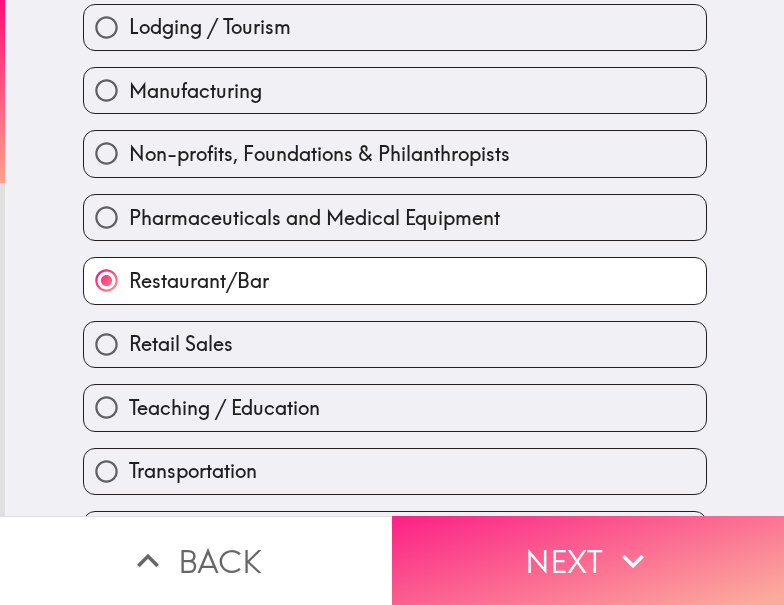 drag, startPoint x: 674, startPoint y: 542, endPoint x: 735, endPoint y: 542, distance: 61 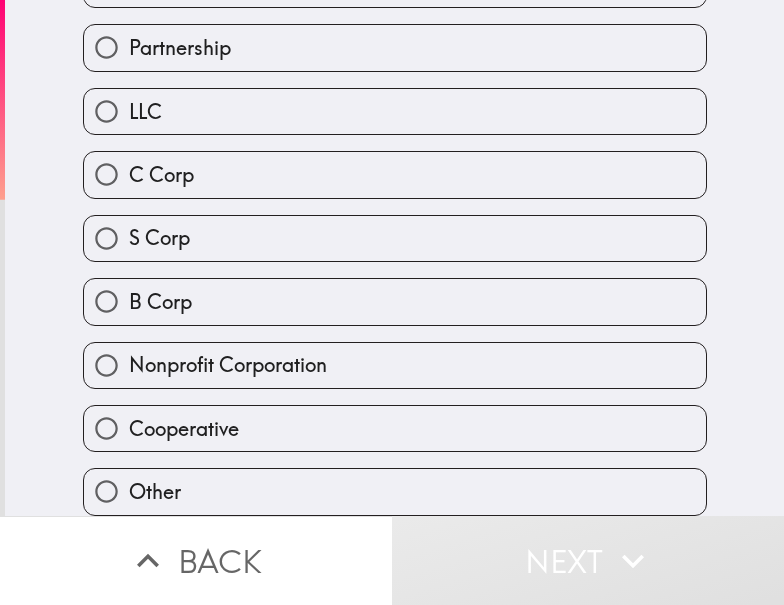 scroll, scrollTop: 0, scrollLeft: 0, axis: both 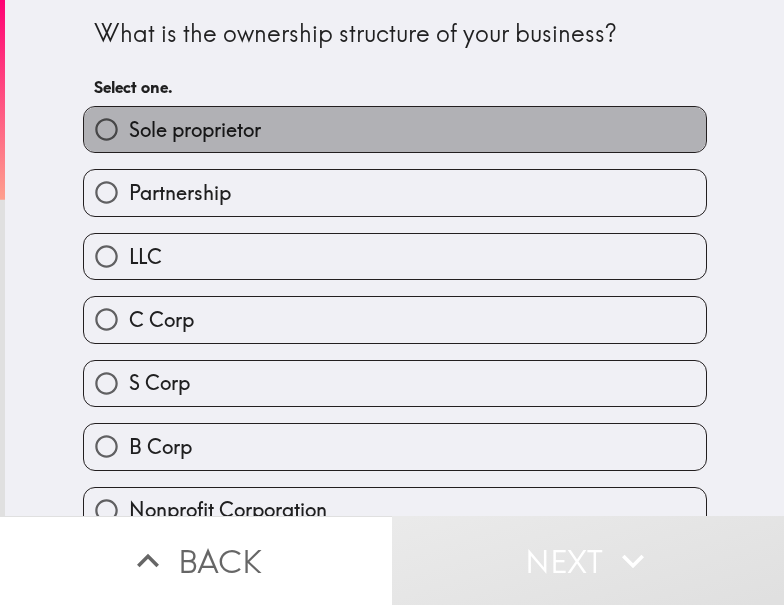 click on "Sole proprietor" at bounding box center (395, 129) 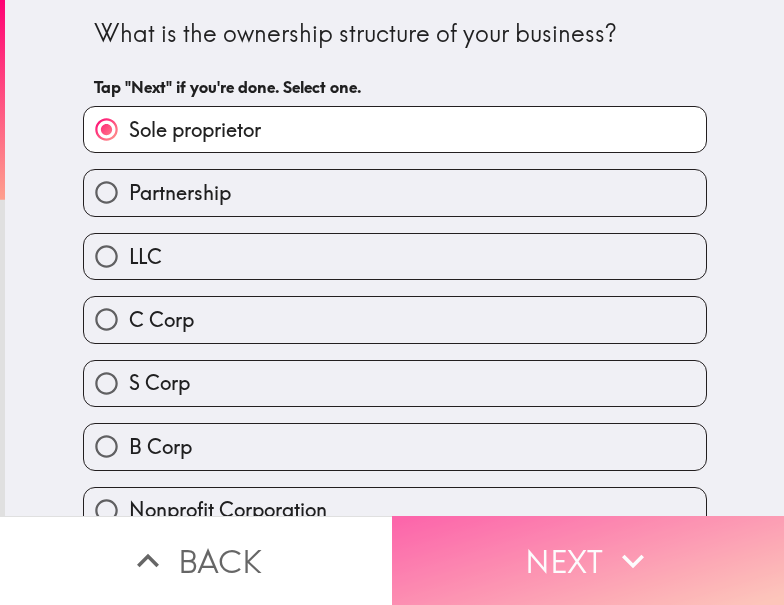 click 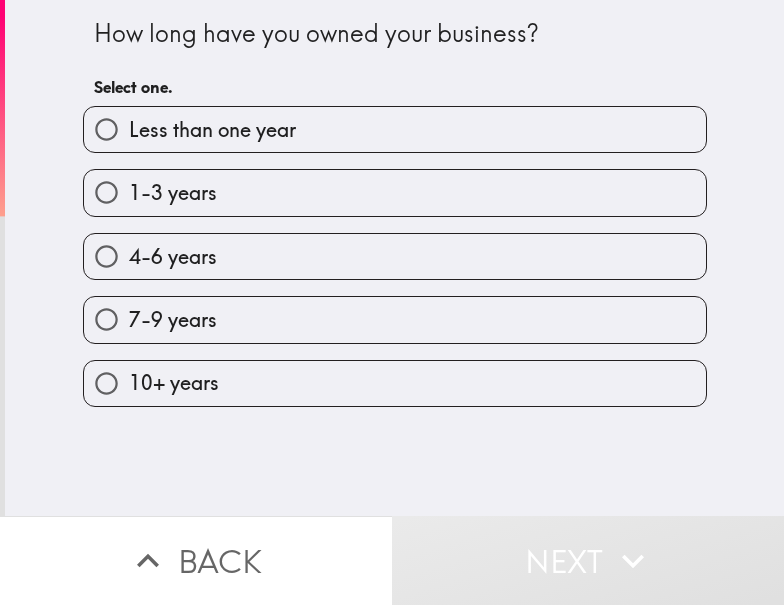 click on "4-6 years" at bounding box center [173, 257] 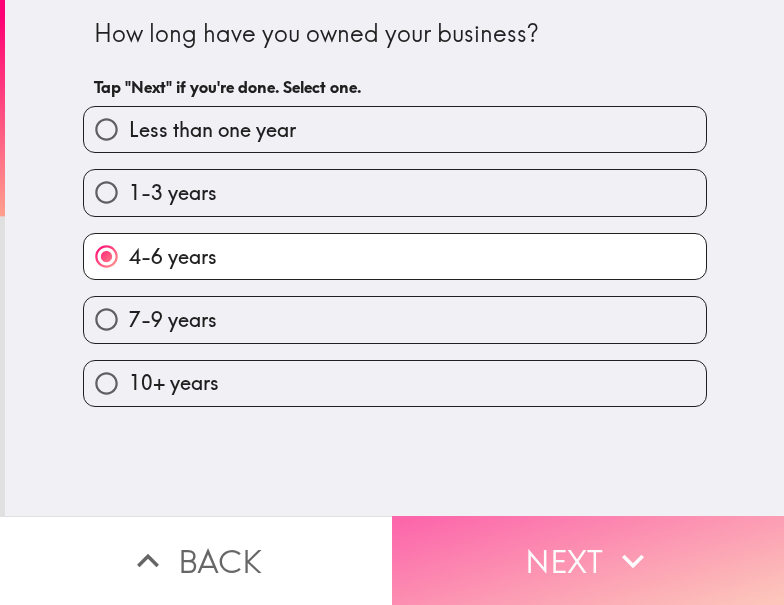 click on "Next" at bounding box center [588, 560] 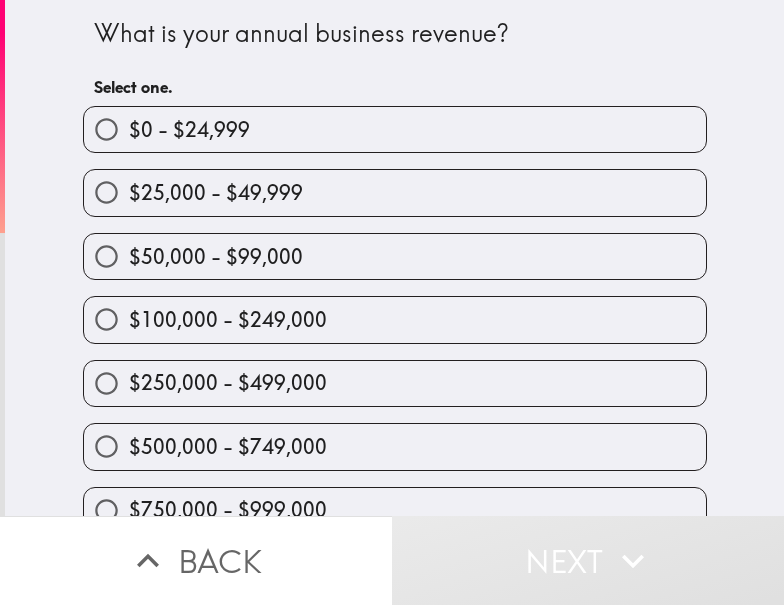 type 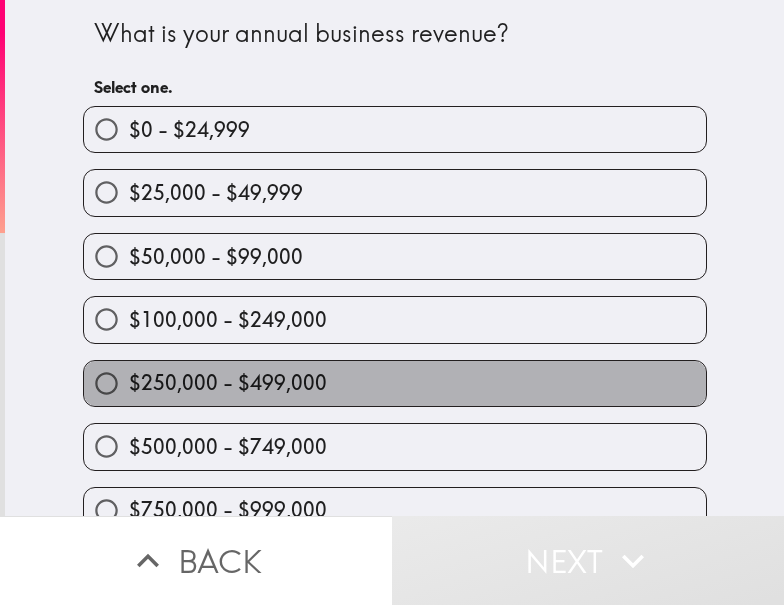 click on "$250,000 - $499,000" at bounding box center [228, 383] 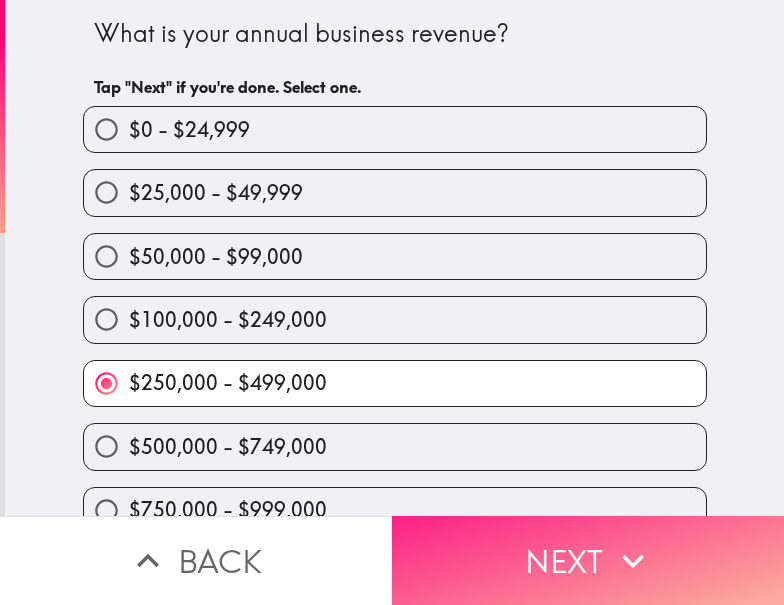 drag, startPoint x: 557, startPoint y: 532, endPoint x: 715, endPoint y: 532, distance: 158 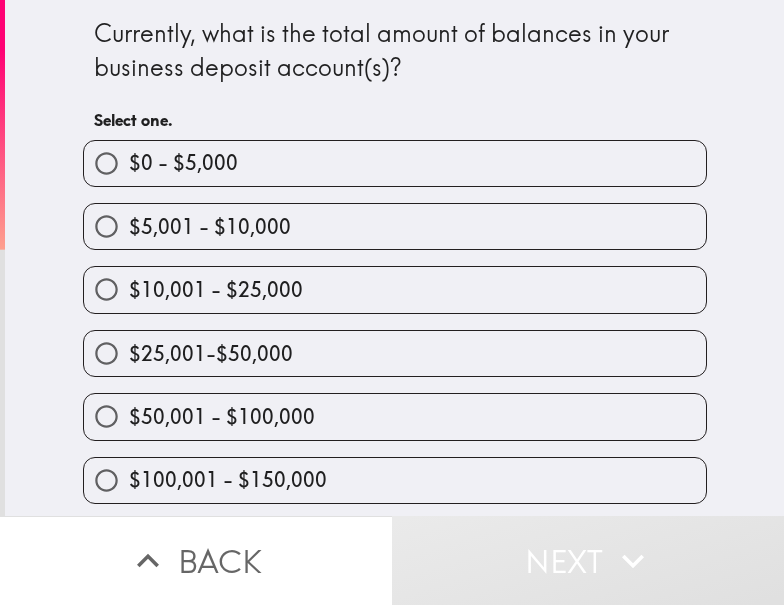 scroll, scrollTop: 259, scrollLeft: 0, axis: vertical 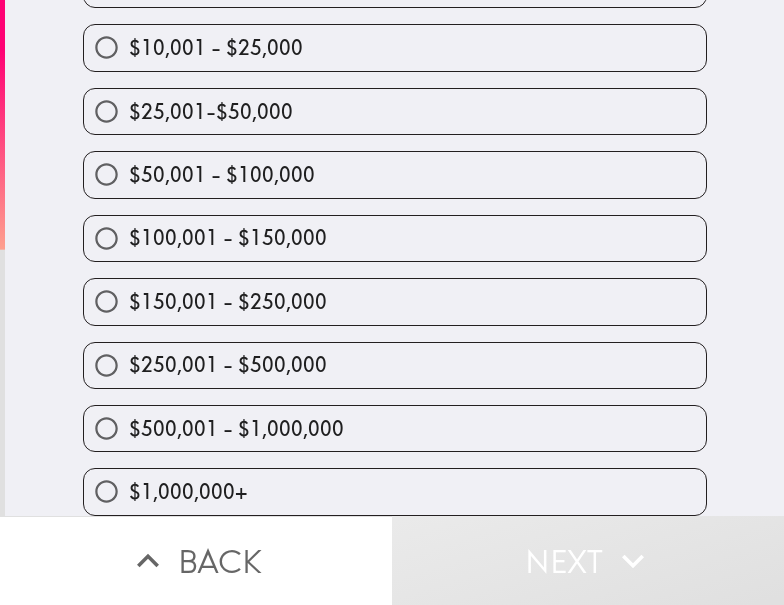 drag, startPoint x: 222, startPoint y: 336, endPoint x: 240, endPoint y: 337, distance: 18.027756 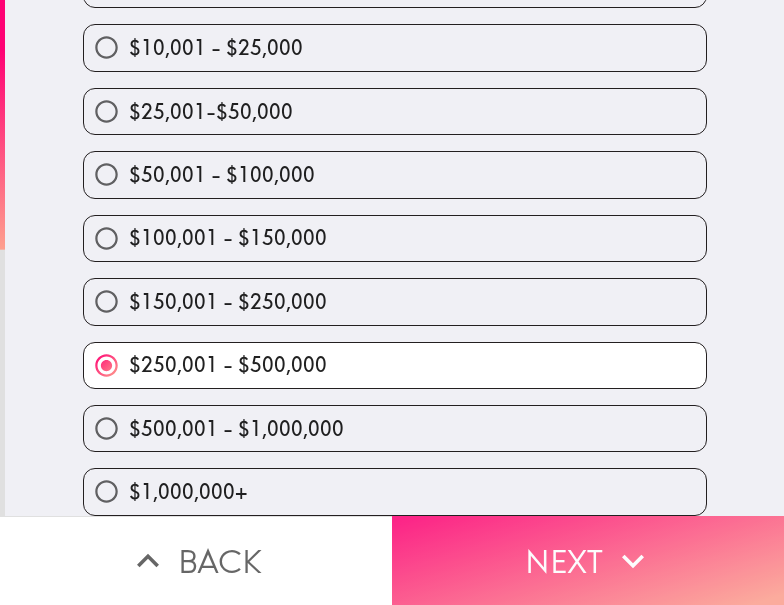 drag, startPoint x: 637, startPoint y: 524, endPoint x: 652, endPoint y: 526, distance: 15.132746 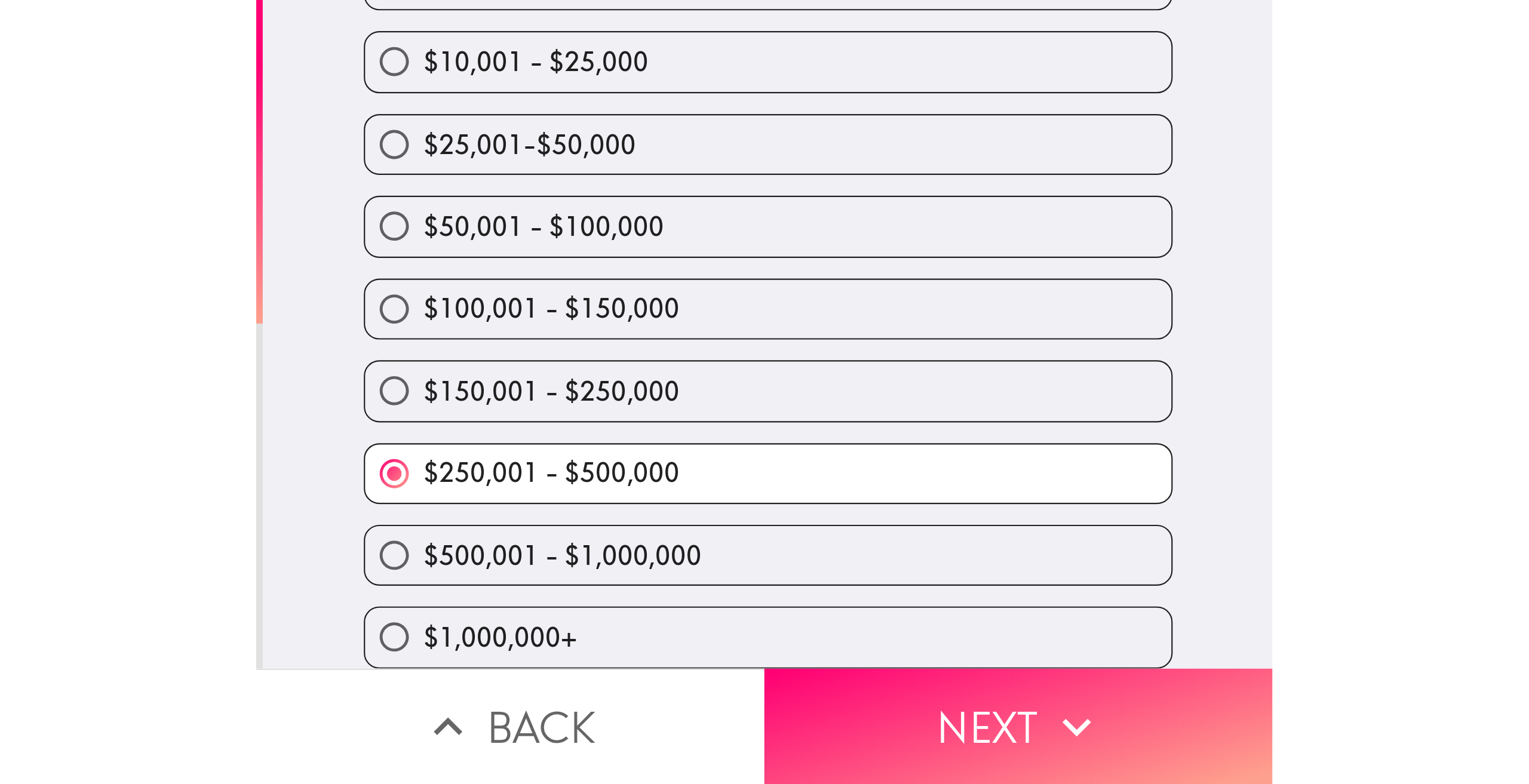 scroll, scrollTop: 11, scrollLeft: 0, axis: vertical 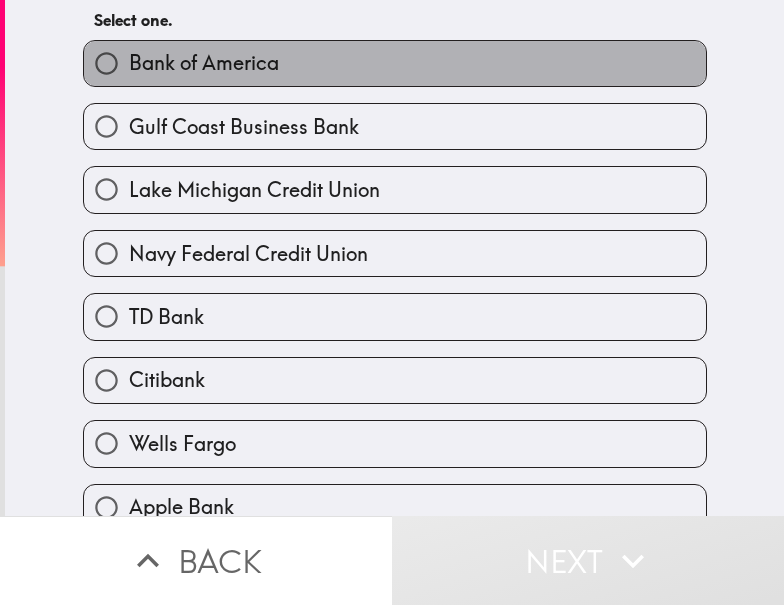 click on "Bank of America" at bounding box center [395, 63] 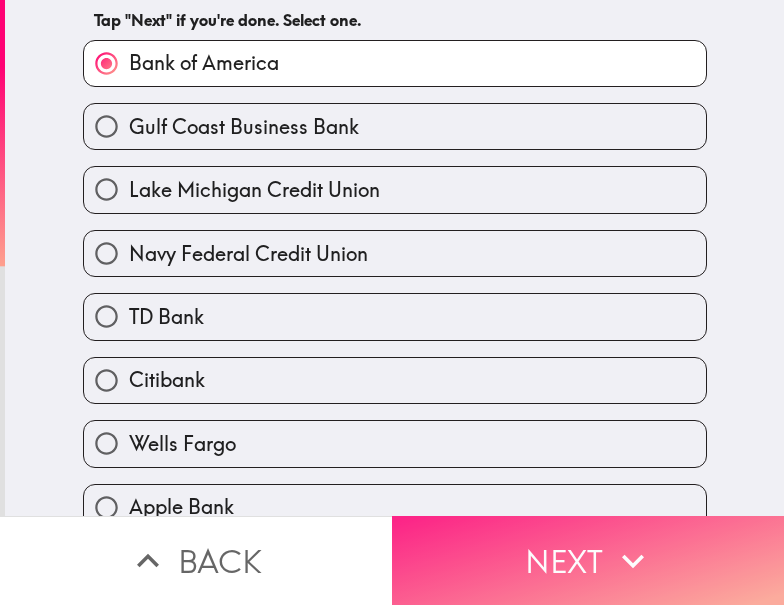click on "Next" at bounding box center [588, 560] 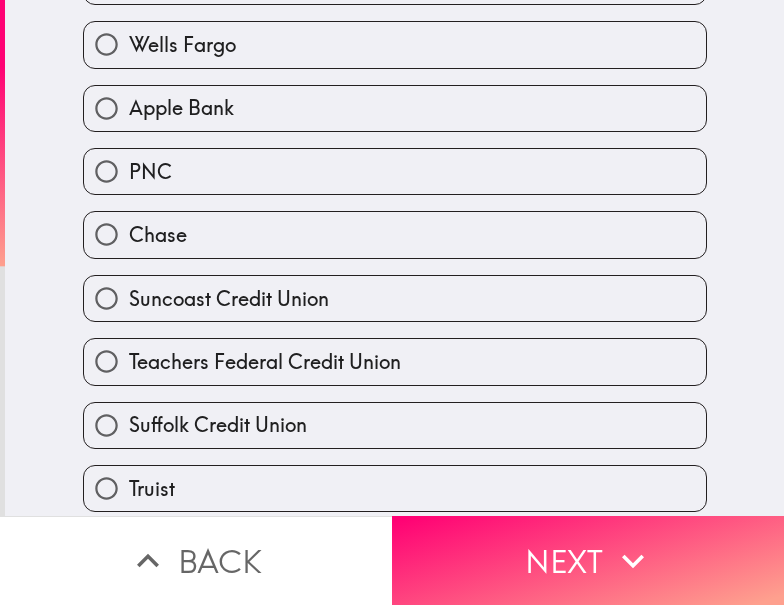 scroll, scrollTop: 0, scrollLeft: 0, axis: both 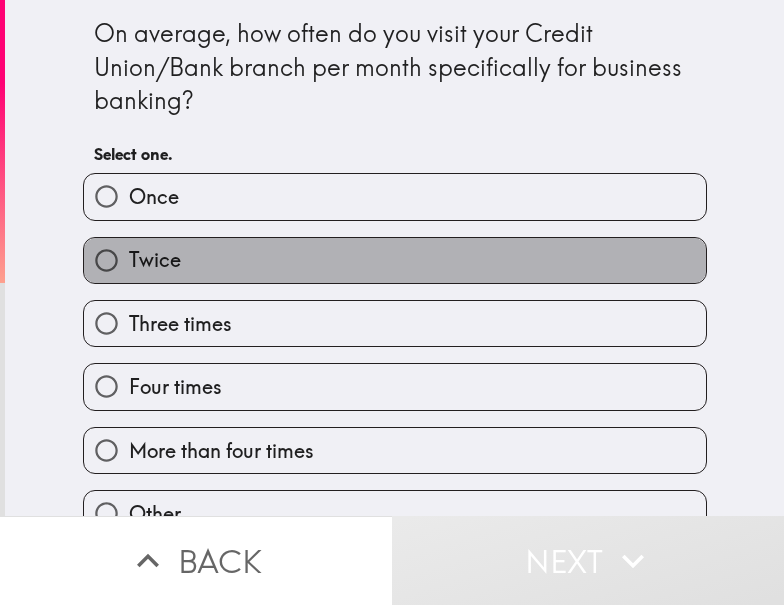 click on "Twice" at bounding box center [395, 260] 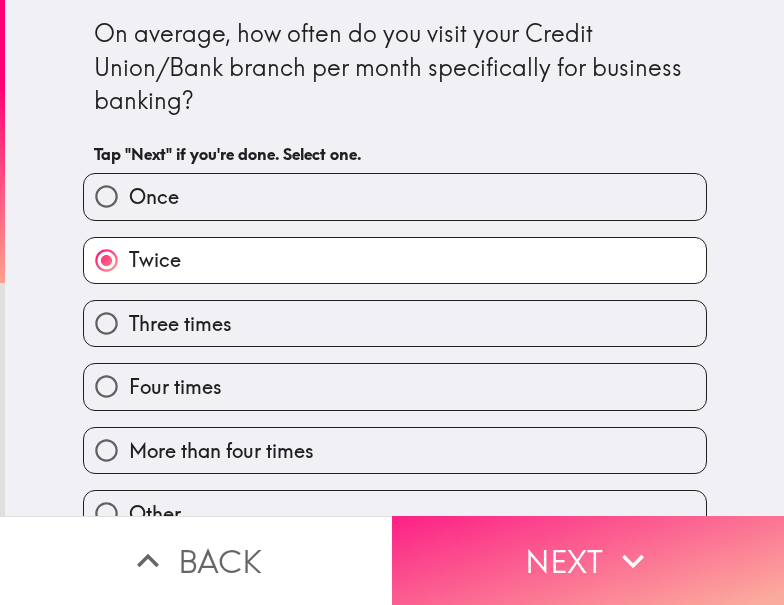 click on "Next" at bounding box center [588, 560] 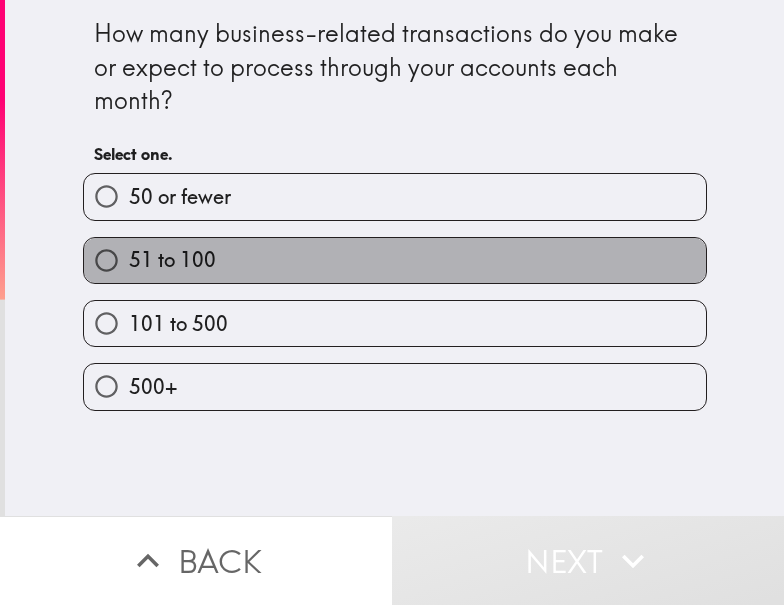 click on "51 to 100" at bounding box center [395, 260] 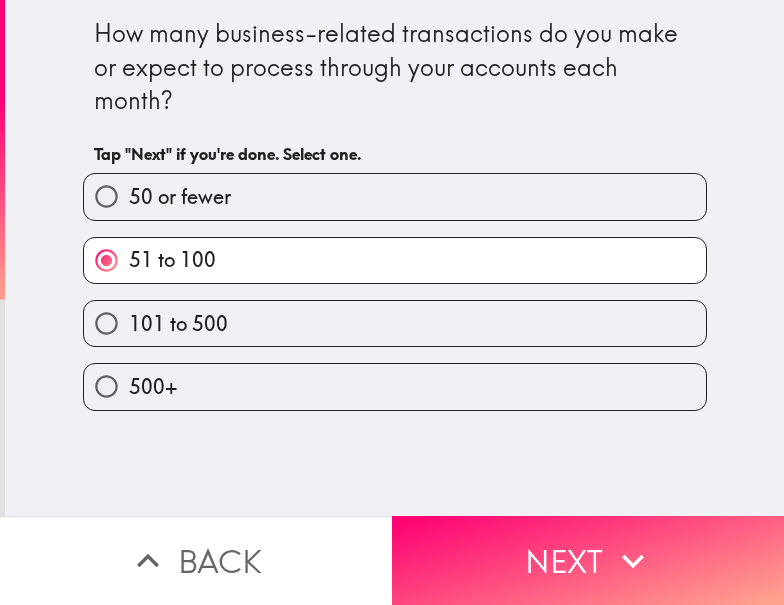 click on "101 to 500" at bounding box center (395, 323) 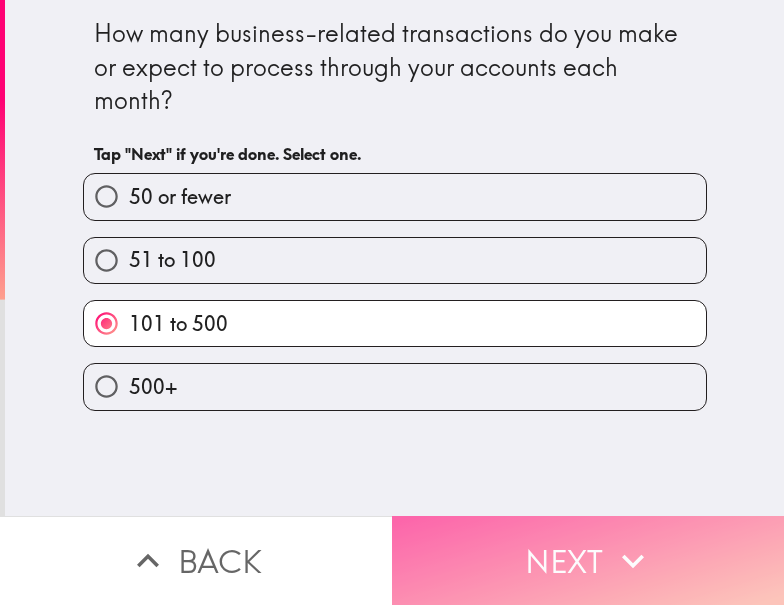 click on "Next" at bounding box center [588, 560] 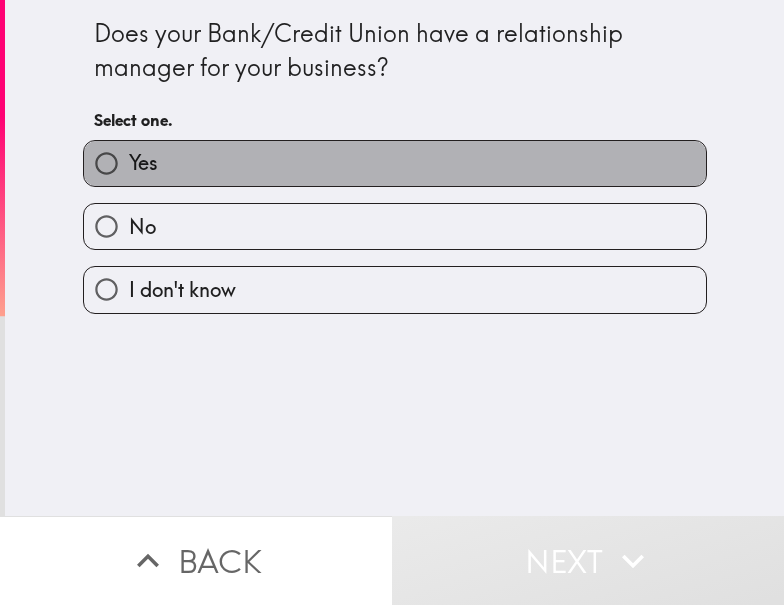 click on "Yes" at bounding box center [395, 163] 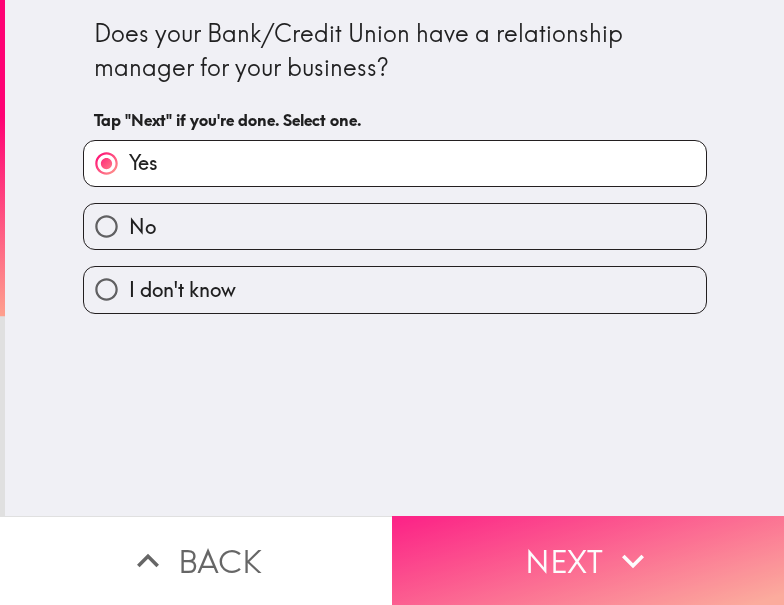 click on "Next" at bounding box center (588, 560) 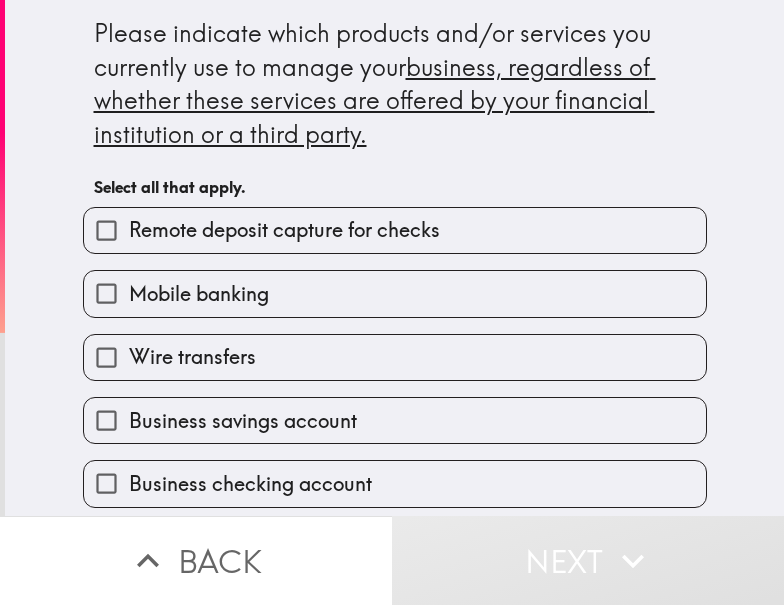 scroll, scrollTop: 200, scrollLeft: 0, axis: vertical 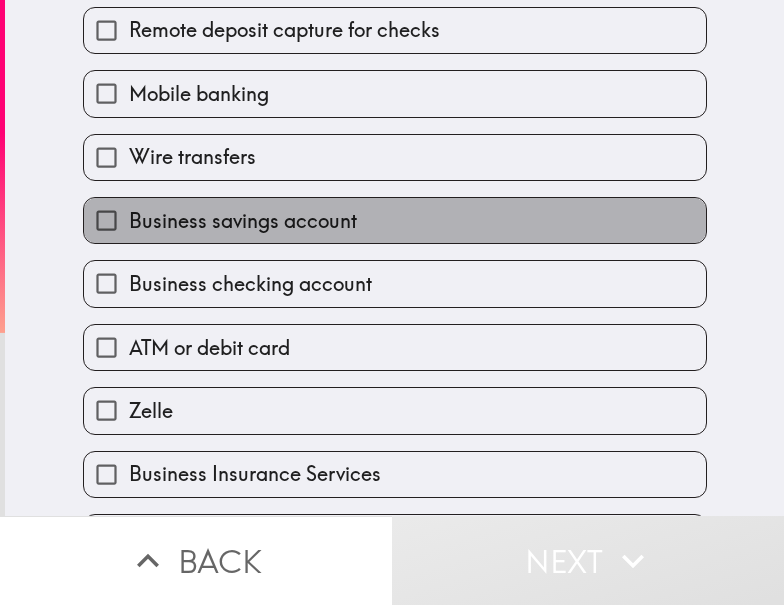 click on "Business savings account" at bounding box center [243, 221] 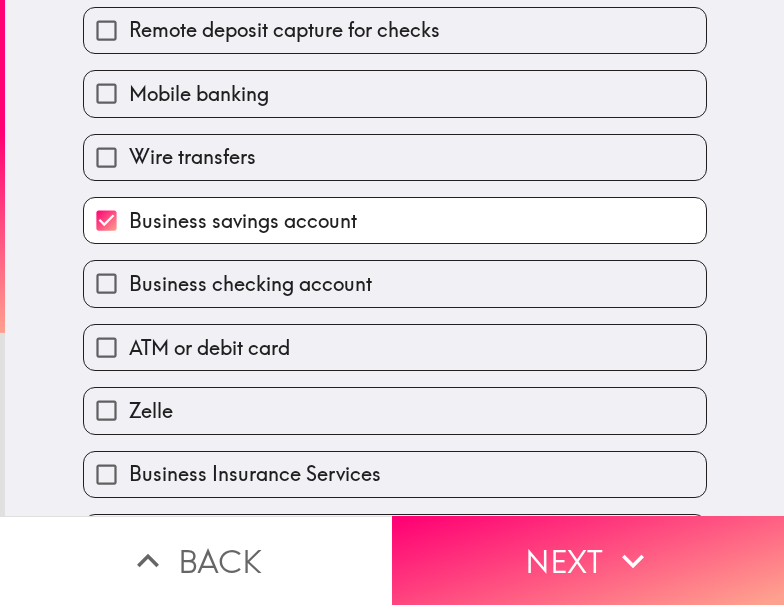 click on "Business checking account" at bounding box center [250, 284] 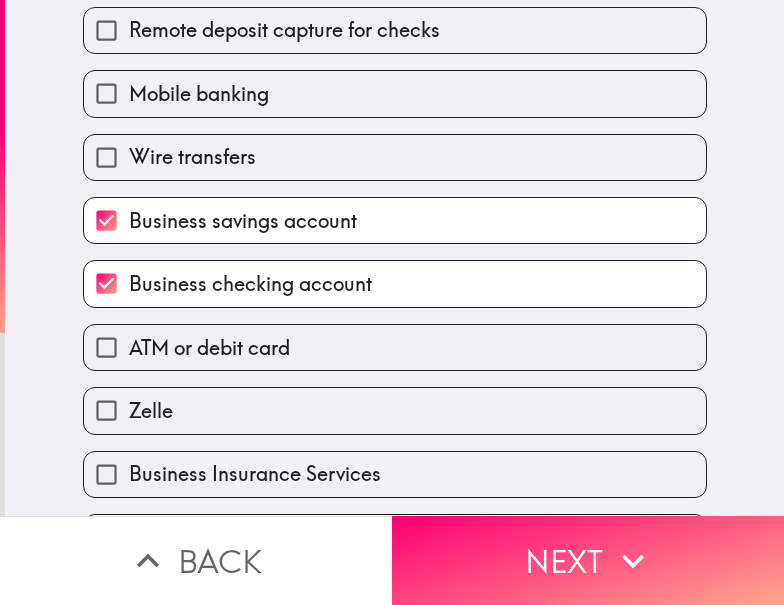 click on "Business Insurance Services" at bounding box center [255, 474] 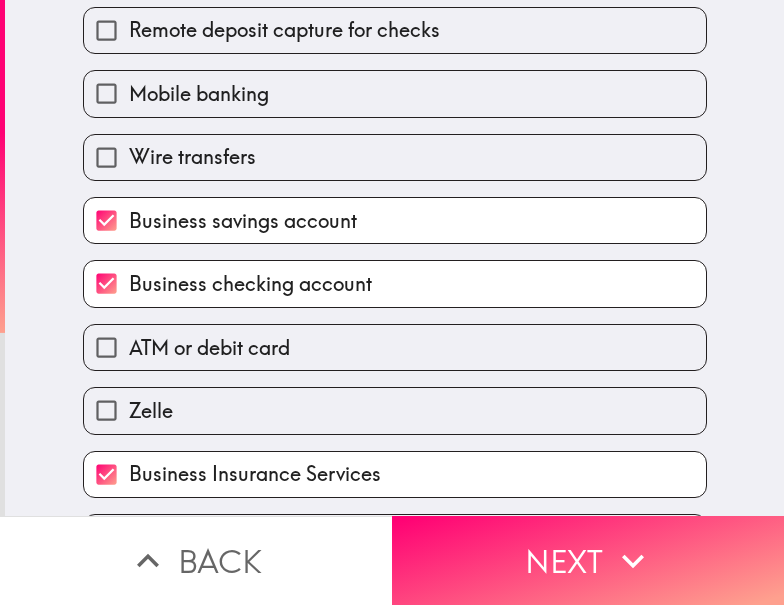 scroll, scrollTop: 0, scrollLeft: 0, axis: both 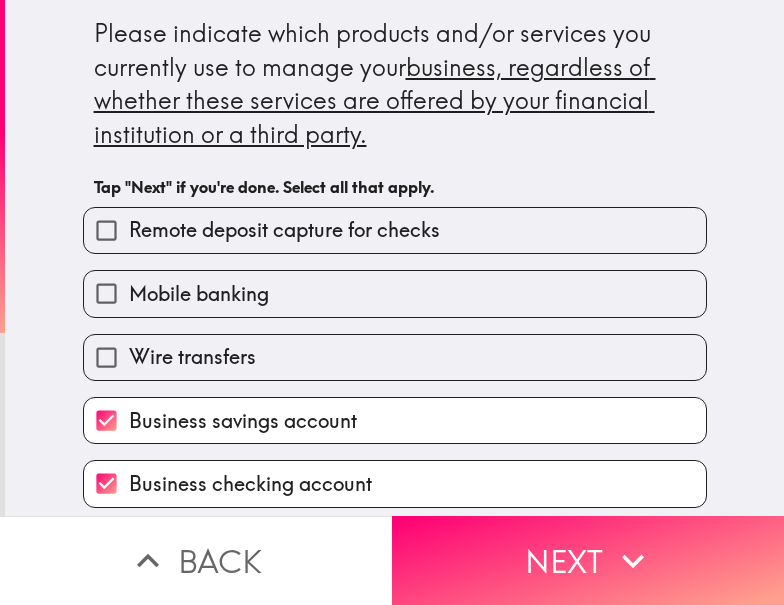 click on "Mobile banking" at bounding box center [199, 294] 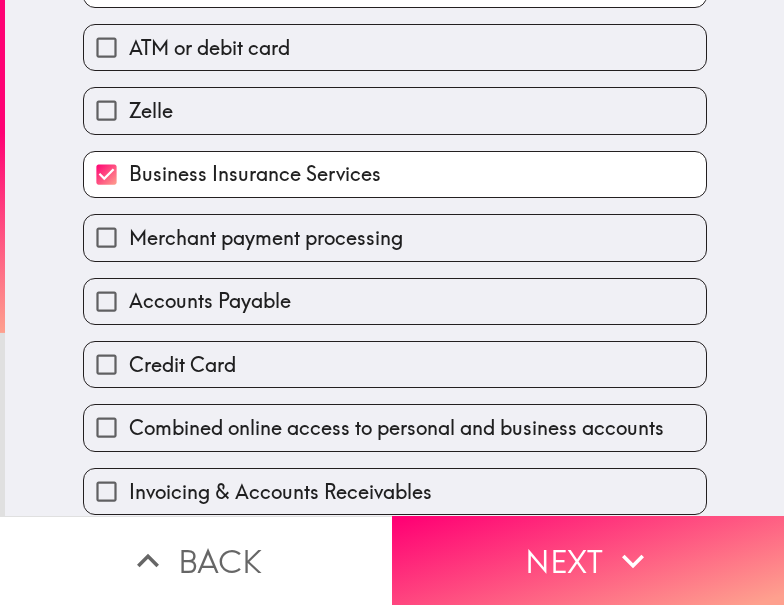 scroll, scrollTop: 600, scrollLeft: 0, axis: vertical 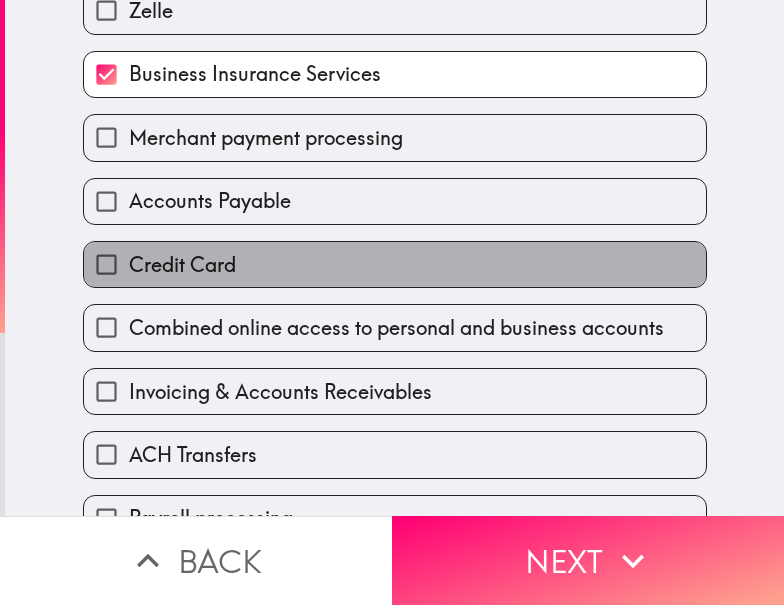 click on "Credit Card" at bounding box center [182, 265] 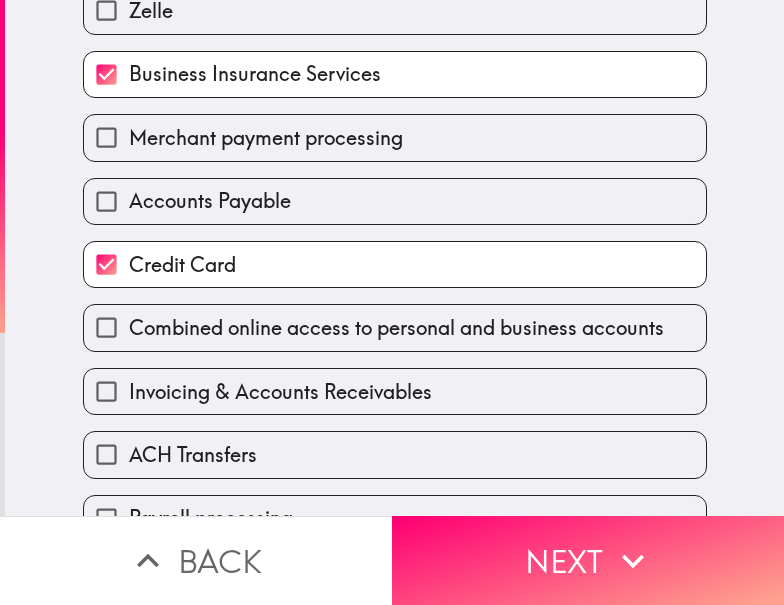 scroll, scrollTop: 700, scrollLeft: 0, axis: vertical 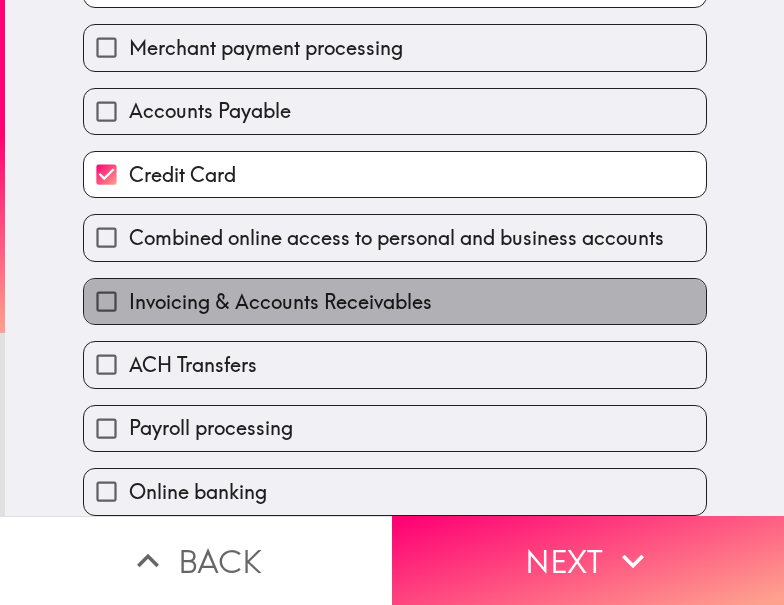 click on "Invoicing & Accounts Receivables" at bounding box center (280, 302) 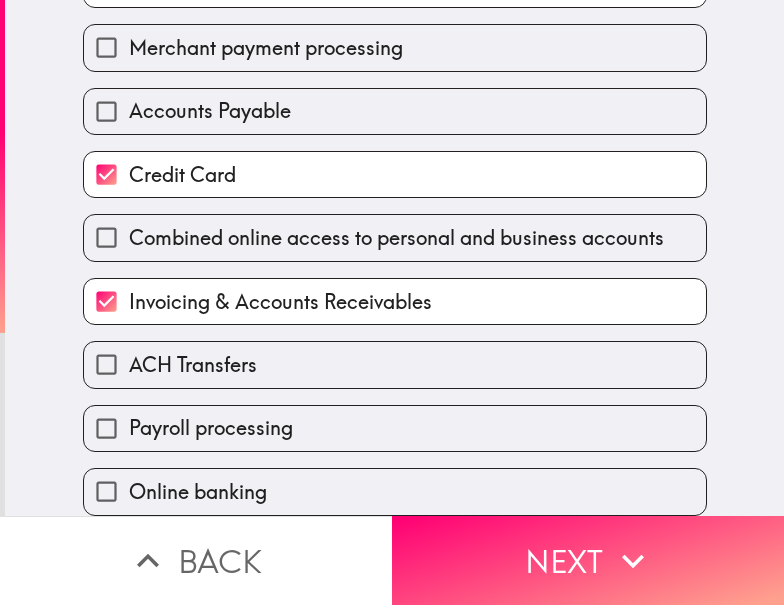 click on "ACH Transfers" at bounding box center [193, 365] 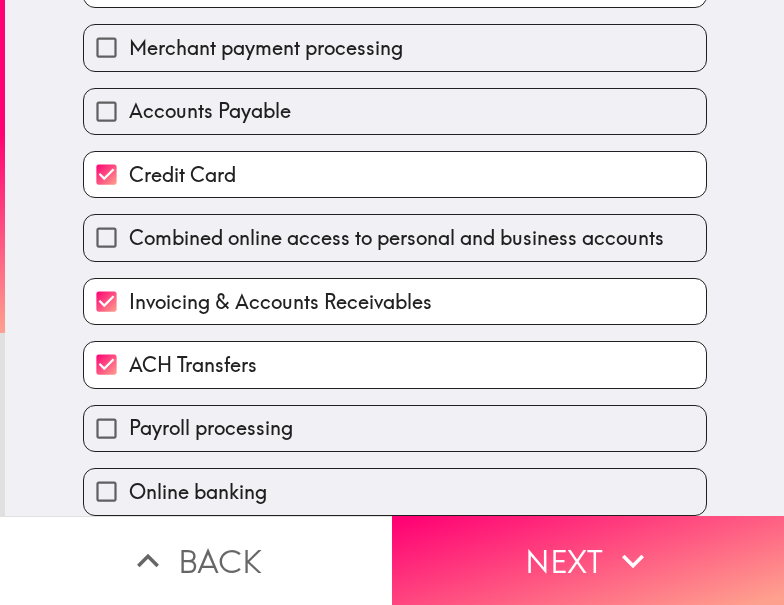 scroll, scrollTop: 707, scrollLeft: 0, axis: vertical 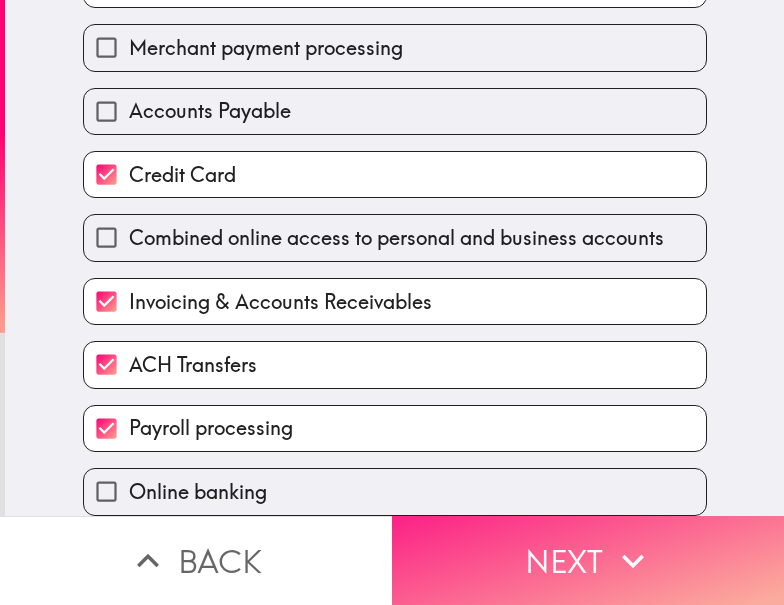 drag, startPoint x: 574, startPoint y: 554, endPoint x: 553, endPoint y: 570, distance: 26.400757 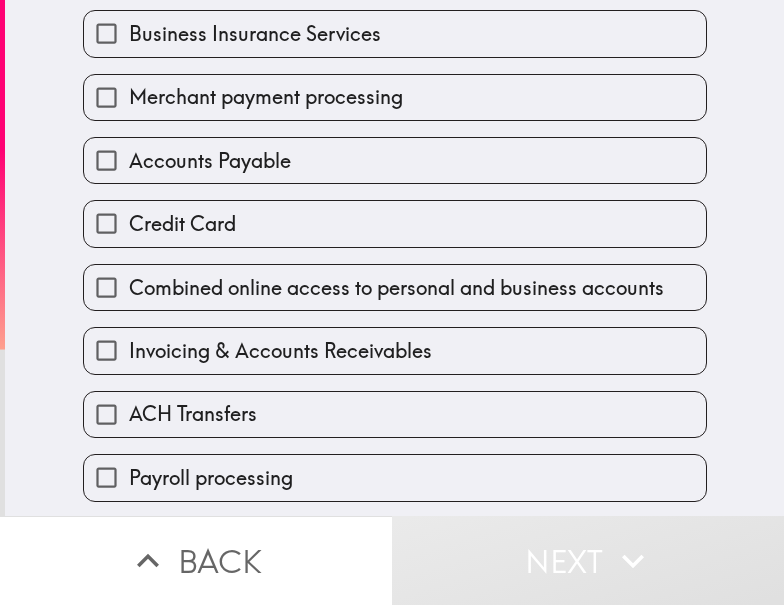 scroll, scrollTop: 747, scrollLeft: 0, axis: vertical 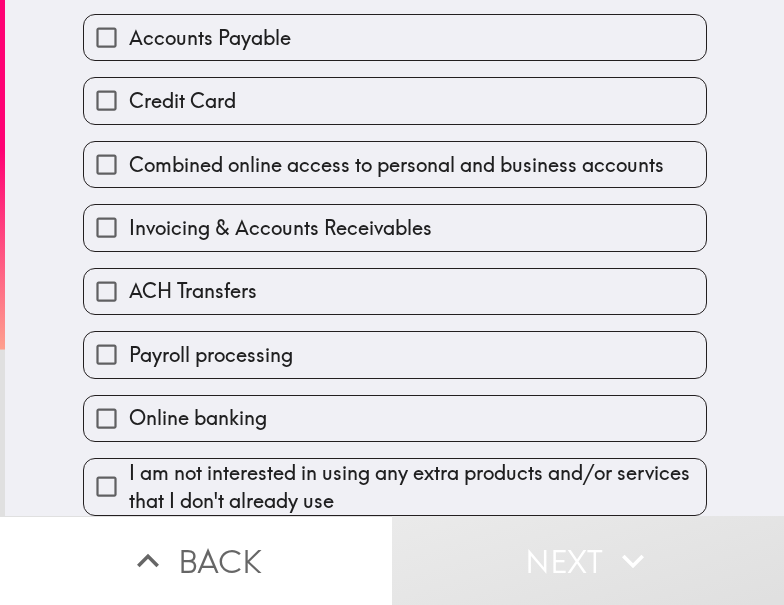 click on "Online banking" at bounding box center (395, 418) 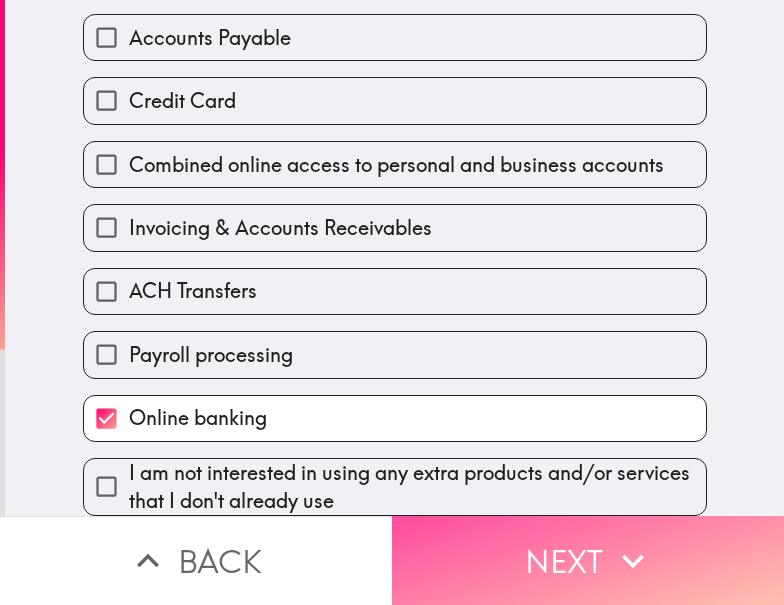 drag, startPoint x: 582, startPoint y: 546, endPoint x: 476, endPoint y: 594, distance: 116.3615 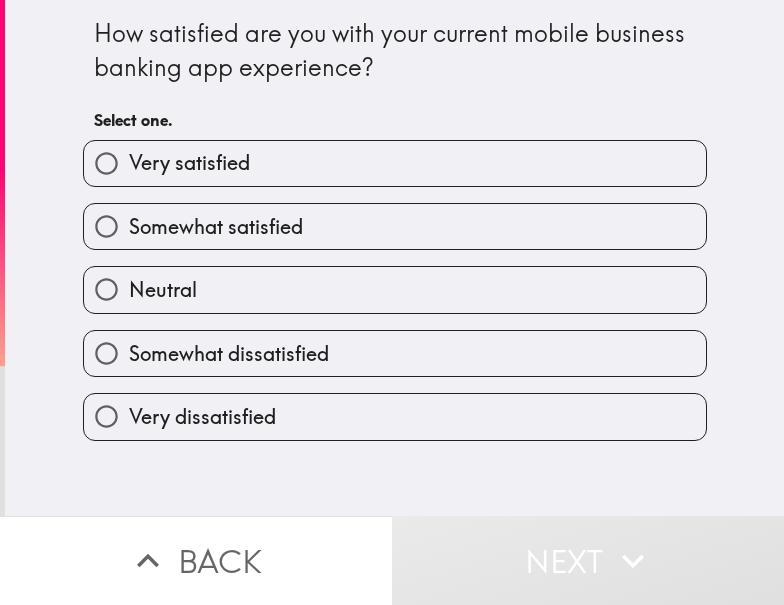 scroll, scrollTop: 0, scrollLeft: 0, axis: both 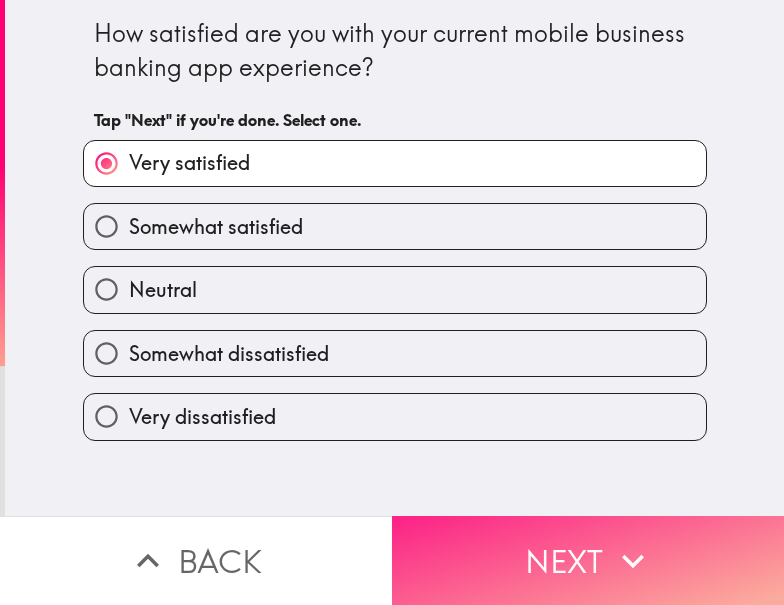 click on "Next" at bounding box center [588, 560] 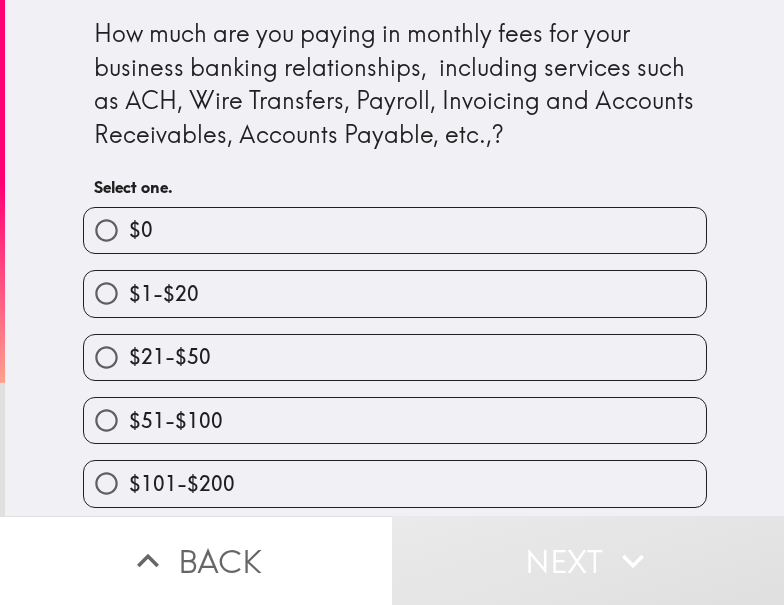 click on "$21-$50" at bounding box center [395, 357] 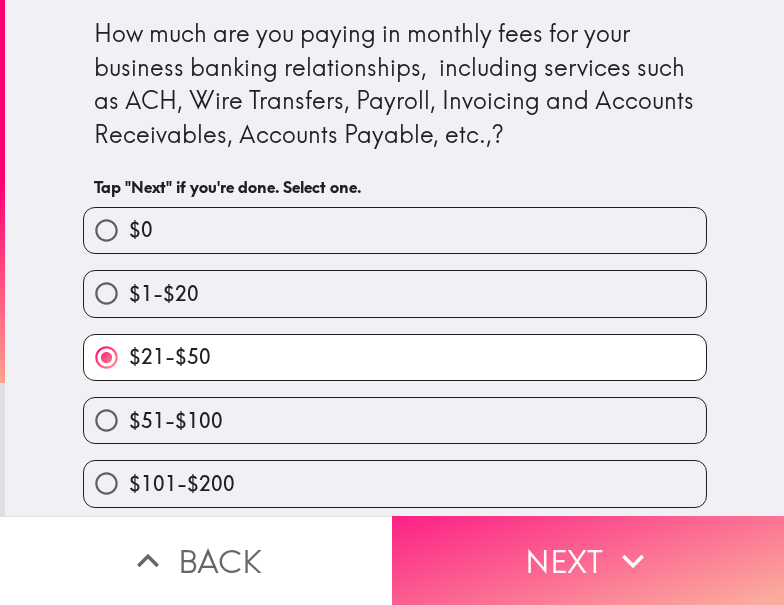 drag, startPoint x: 553, startPoint y: 520, endPoint x: 390, endPoint y: 575, distance: 172.02907 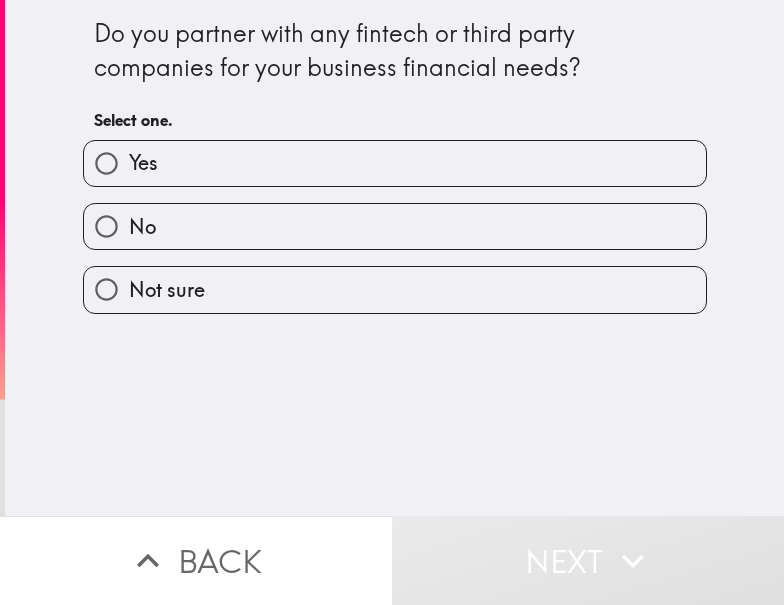 drag, startPoint x: 356, startPoint y: 154, endPoint x: 323, endPoint y: 155, distance: 33.01515 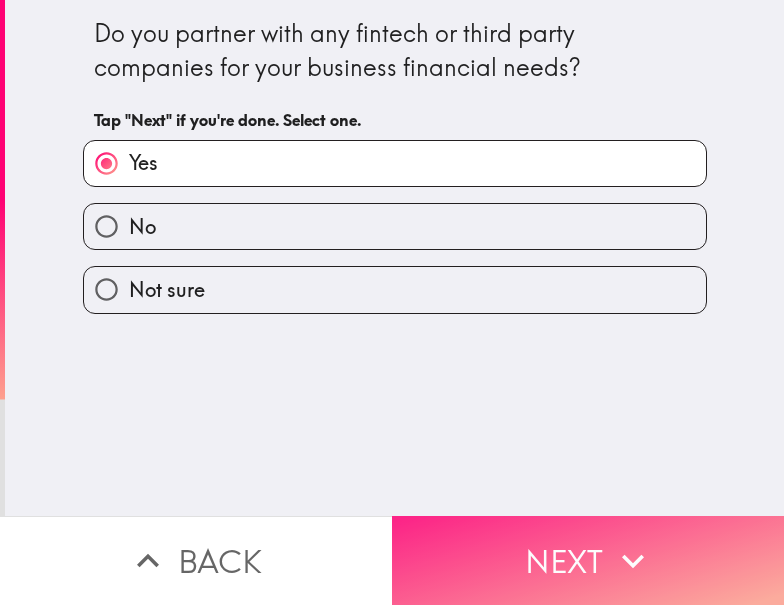 click on "Next" at bounding box center (588, 560) 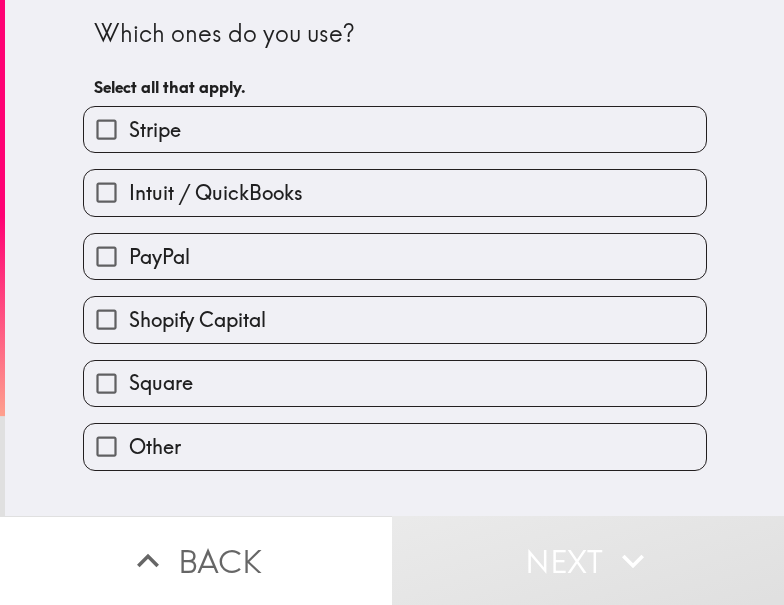 click on "PayPal" at bounding box center (395, 256) 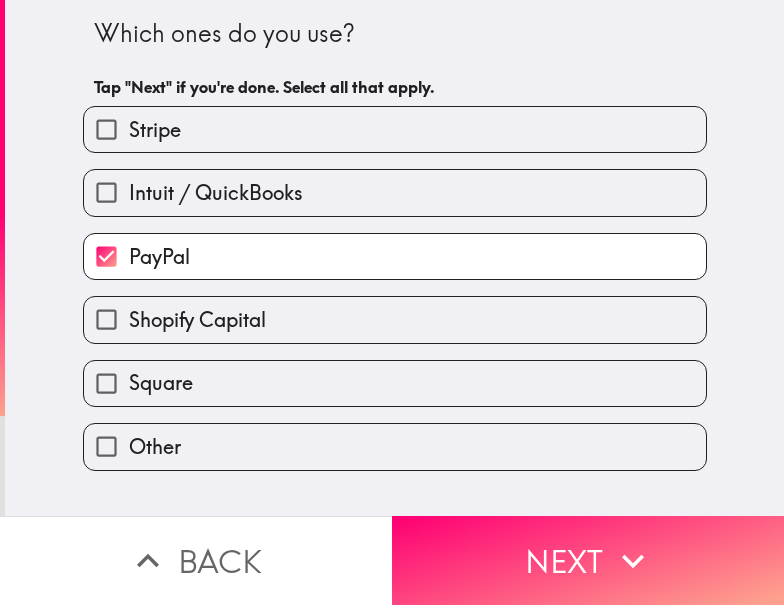 click on "Intuit / QuickBooks" at bounding box center [216, 193] 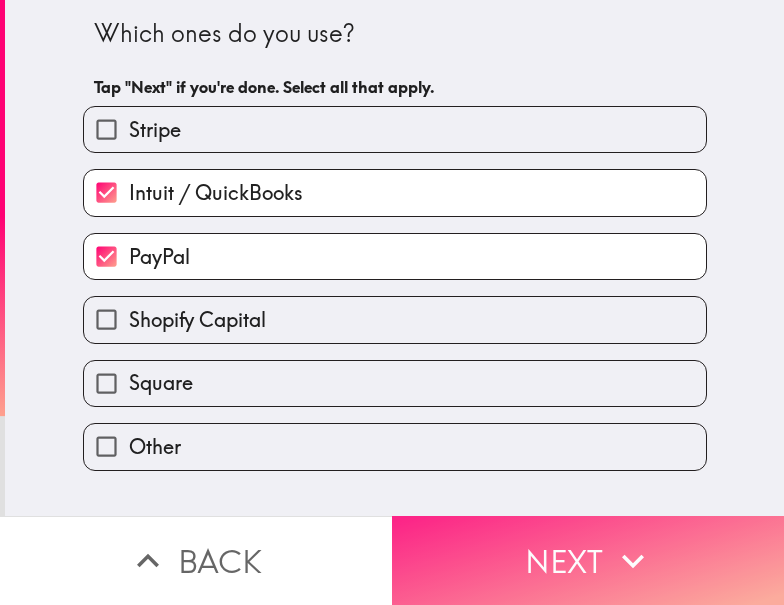 click on "Next" at bounding box center [588, 560] 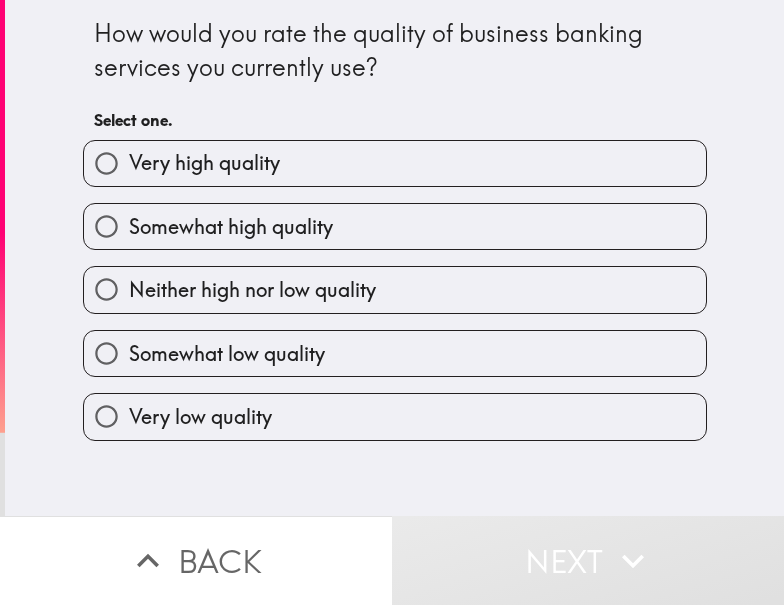 drag, startPoint x: 259, startPoint y: 171, endPoint x: 236, endPoint y: 172, distance: 23.021729 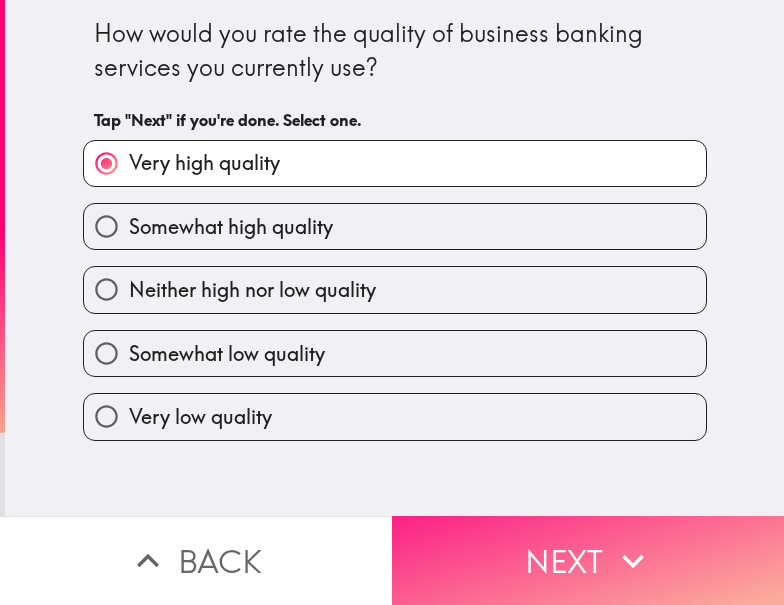 click on "Next" at bounding box center (588, 560) 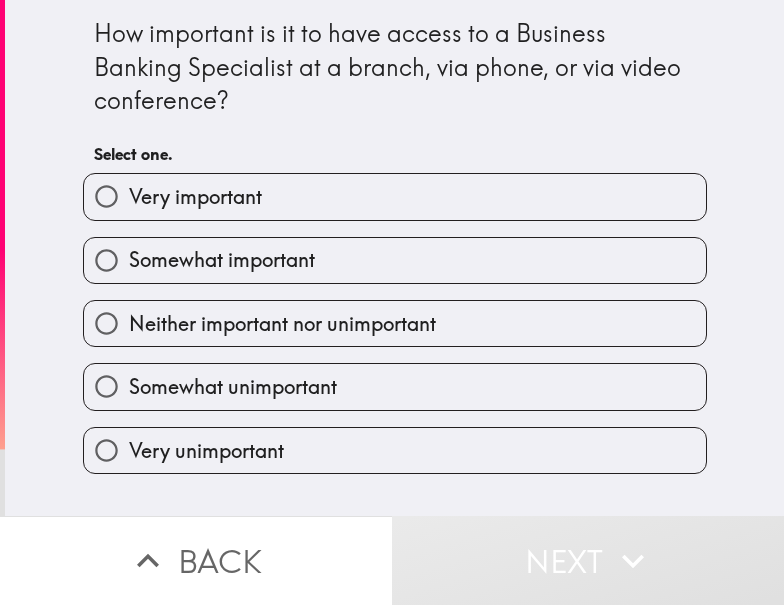 click on "Very important" at bounding box center [195, 197] 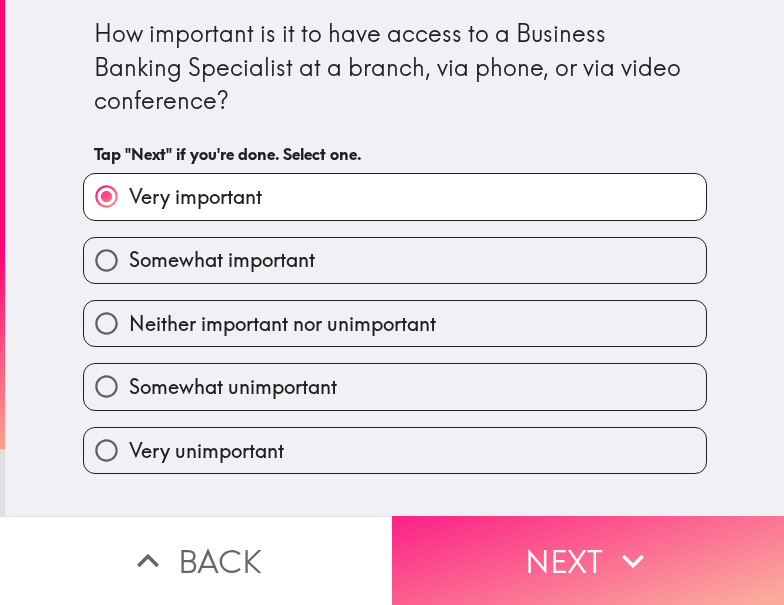 drag, startPoint x: 580, startPoint y: 534, endPoint x: 498, endPoint y: 564, distance: 87.31552 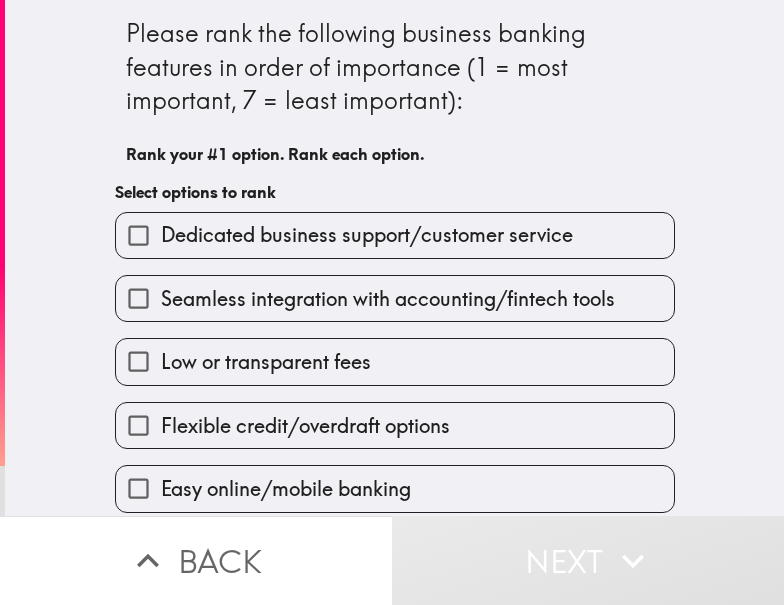 click on "Low or transparent fees" at bounding box center [266, 362] 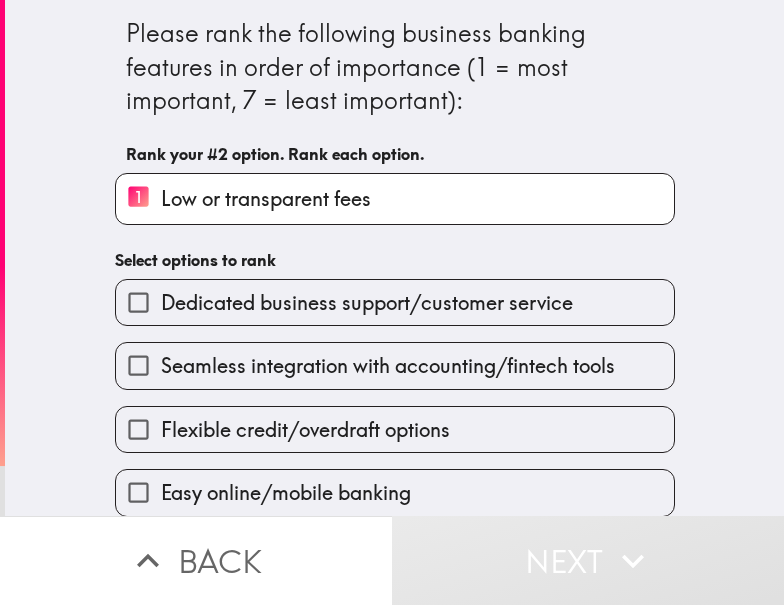 click on "Flexible credit/overdraft options" at bounding box center (395, 429) 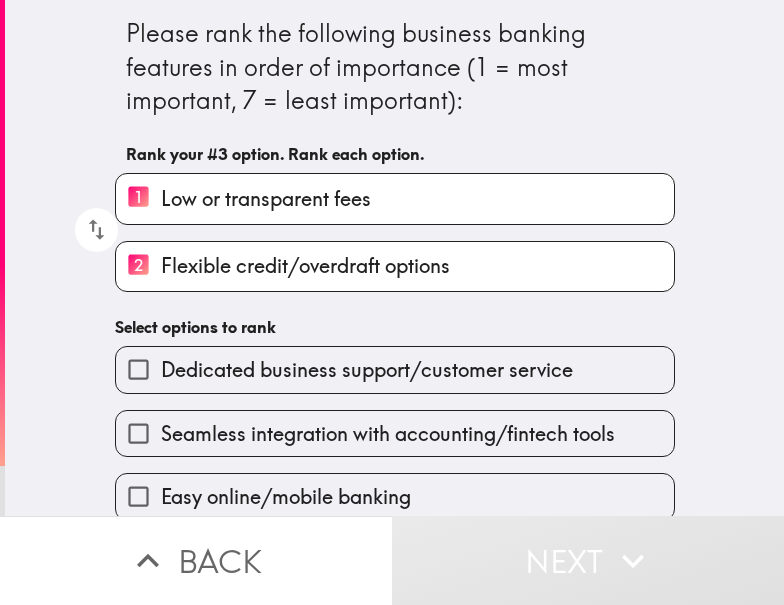 click on "Easy online/mobile banking" at bounding box center (387, 488) 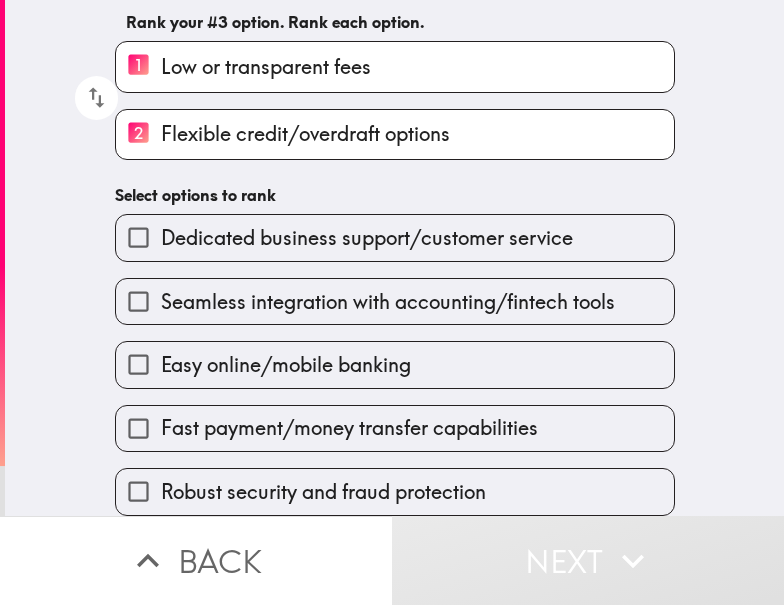click on "Easy online/mobile banking" at bounding box center [286, 365] 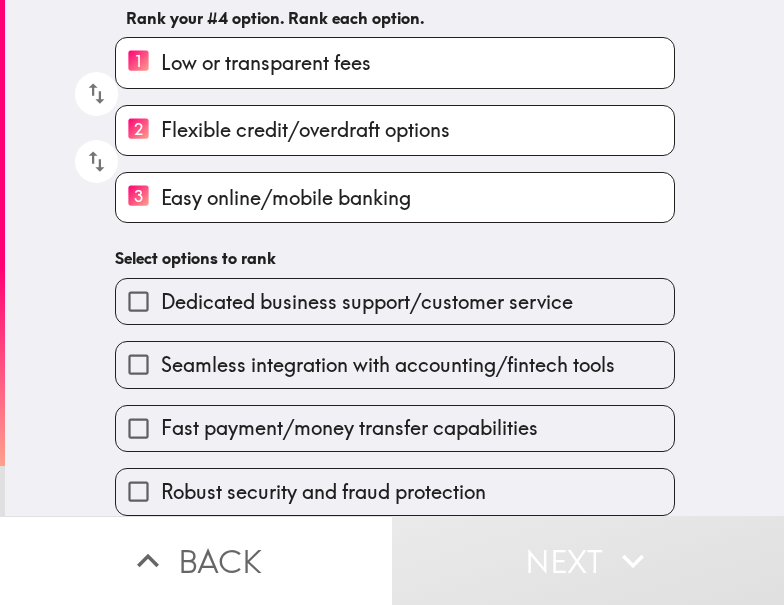 click on "Robust security and fraud protection" at bounding box center (387, 483) 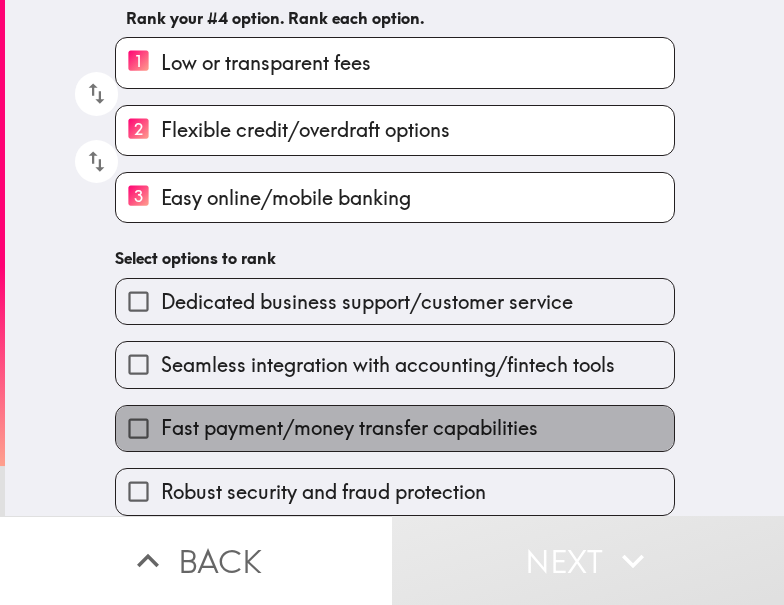 click on "Fast payment/money transfer capabilities" at bounding box center (349, 428) 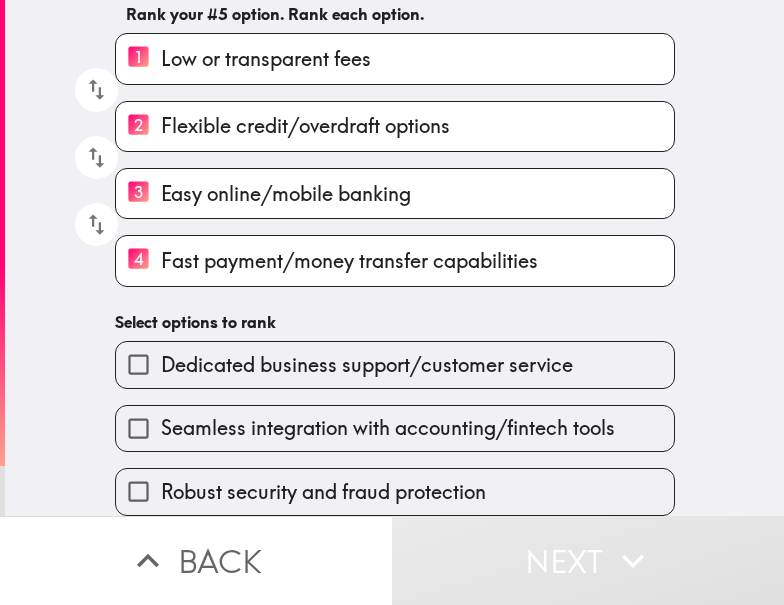 click on "Dedicated business support/customer service" at bounding box center (367, 365) 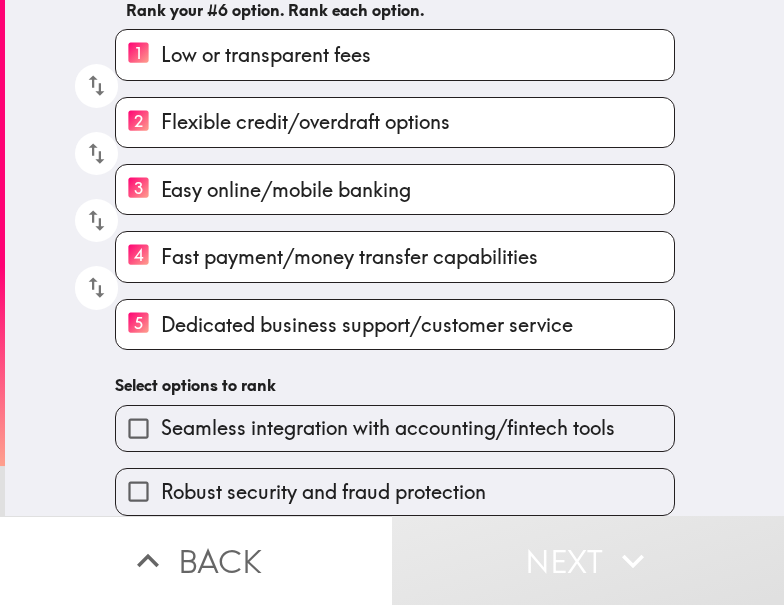 click on "Robust security and fraud protection" at bounding box center [387, 483] 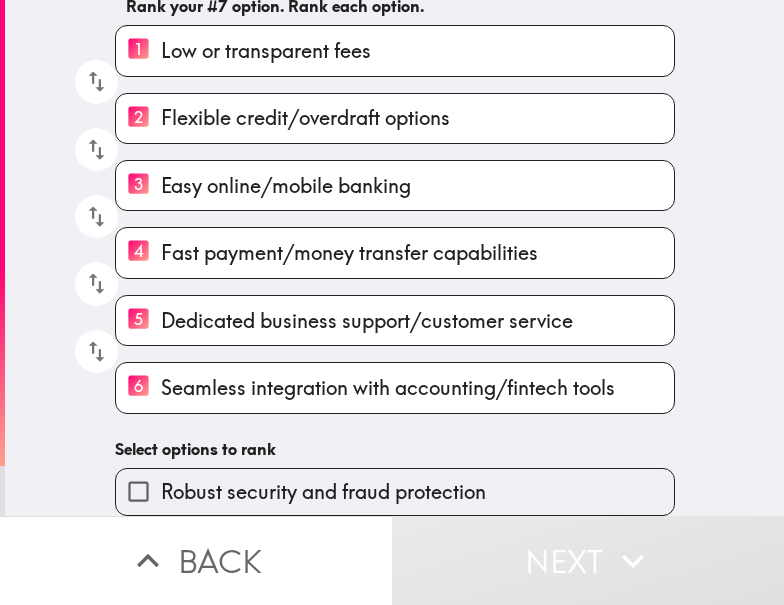 click on "Robust security and fraud protection" at bounding box center (395, 491) 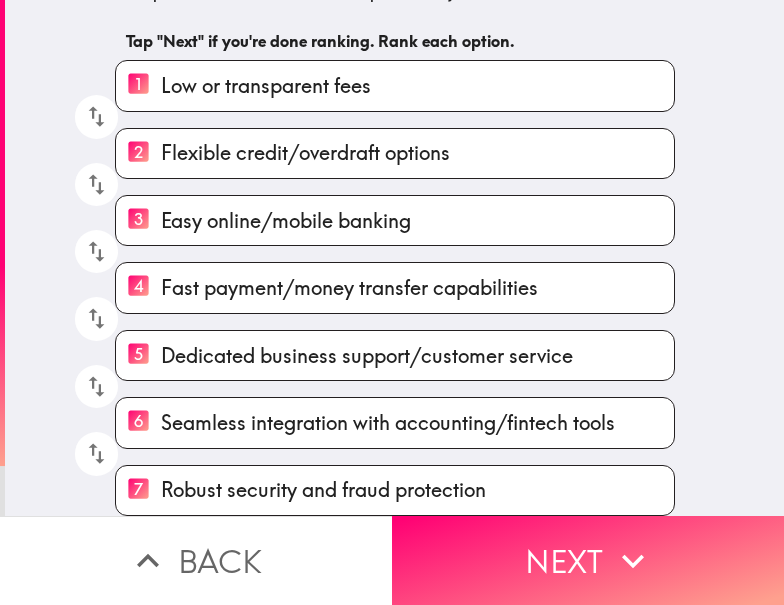 scroll, scrollTop: 130, scrollLeft: 0, axis: vertical 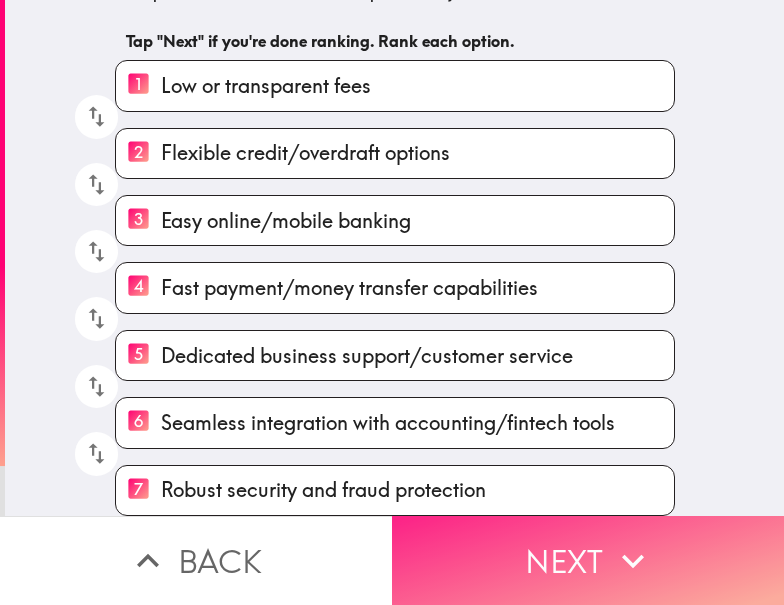 click on "Next" at bounding box center [588, 560] 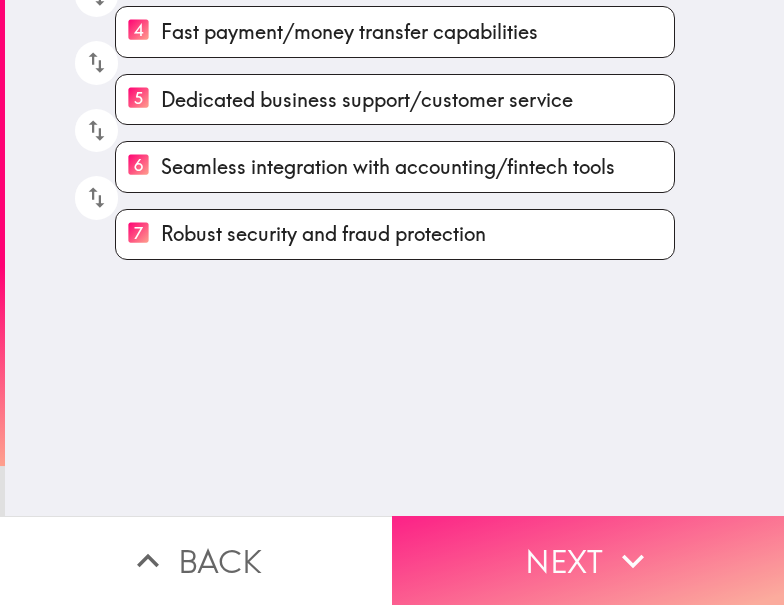 scroll, scrollTop: 0, scrollLeft: 0, axis: both 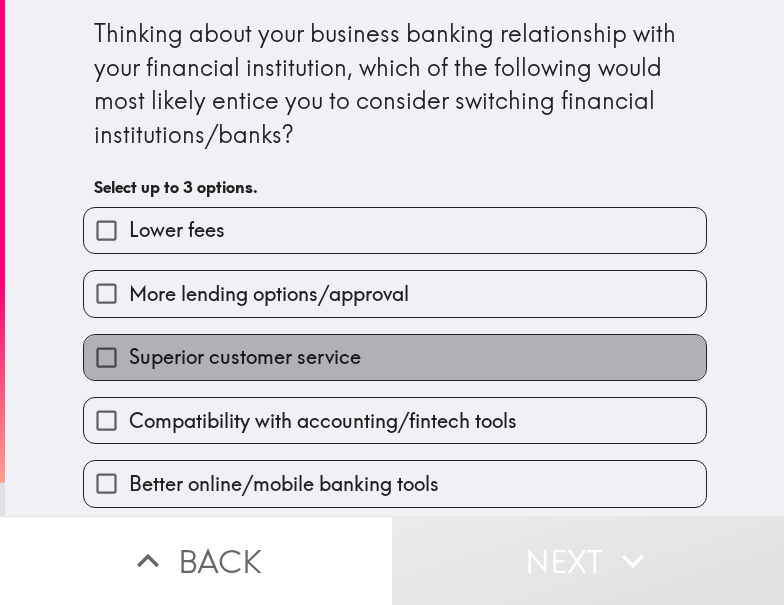 click on "Superior customer service" at bounding box center [395, 357] 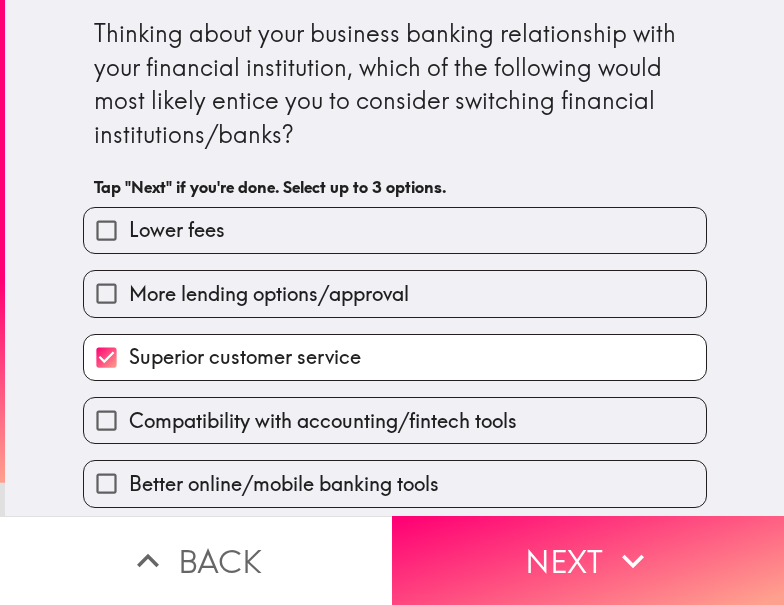 click on "More lending options/approval" at bounding box center [269, 294] 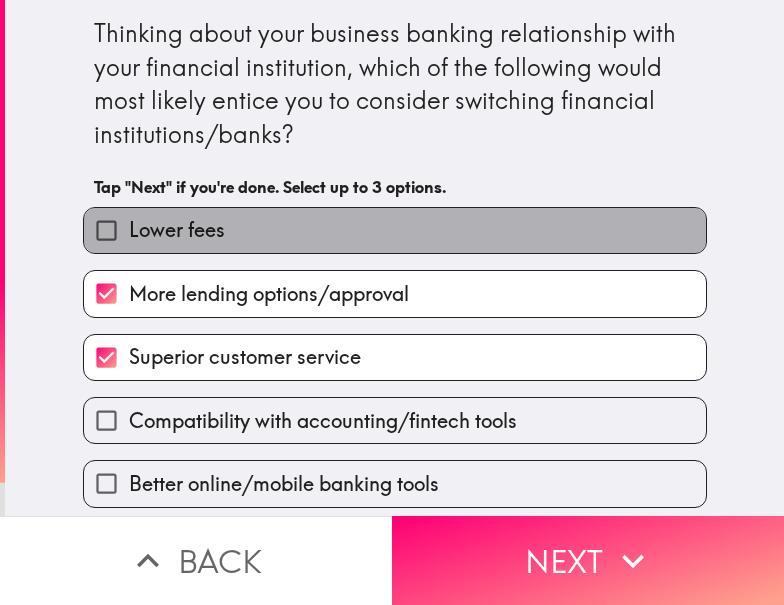 click on "Lower fees" at bounding box center [395, 230] 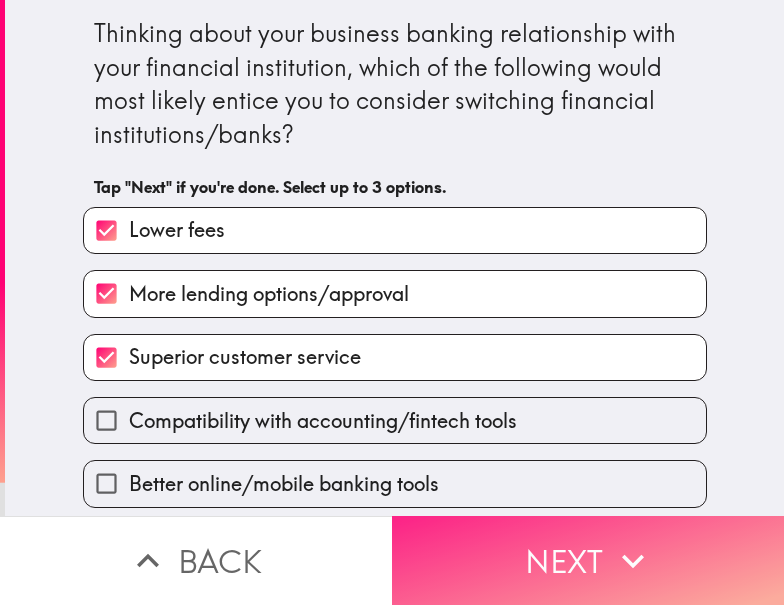 click on "Next" at bounding box center [588, 560] 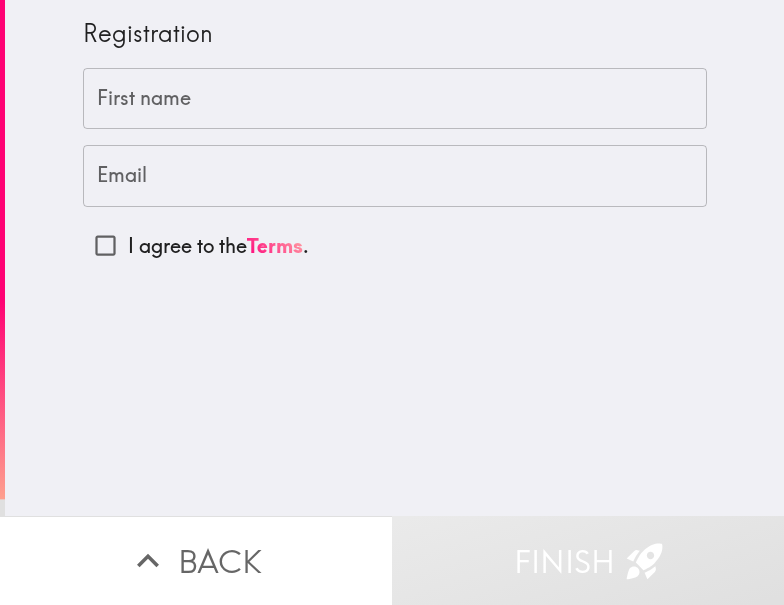 click on "First name" at bounding box center (395, 99) 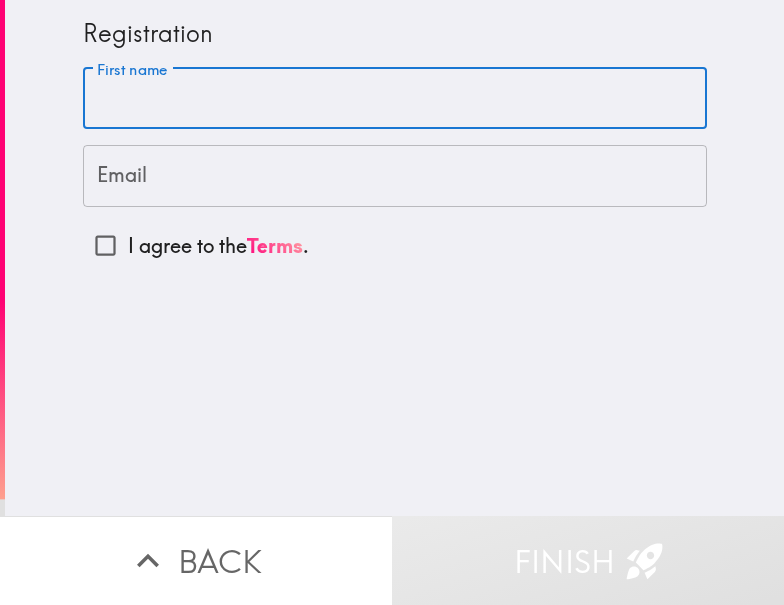 paste on "[FIRST]	[LAST]" 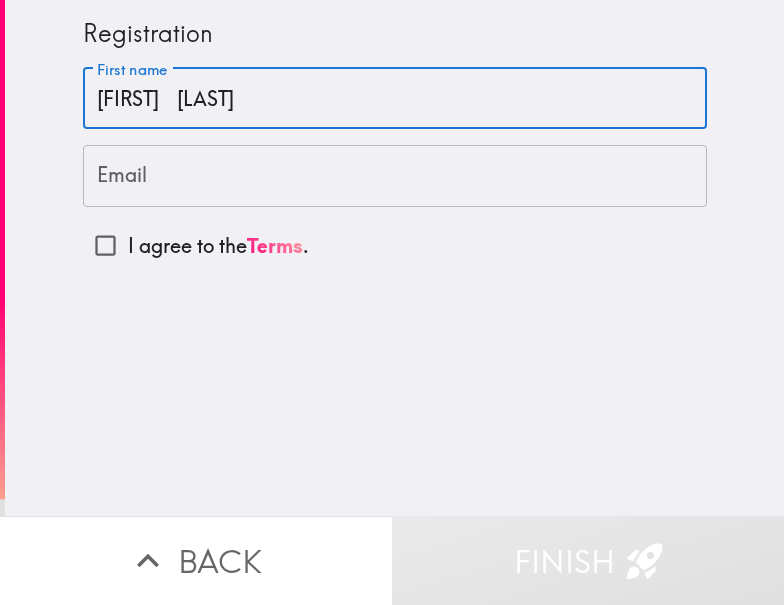 type on "[FIRST]	[LAST]" 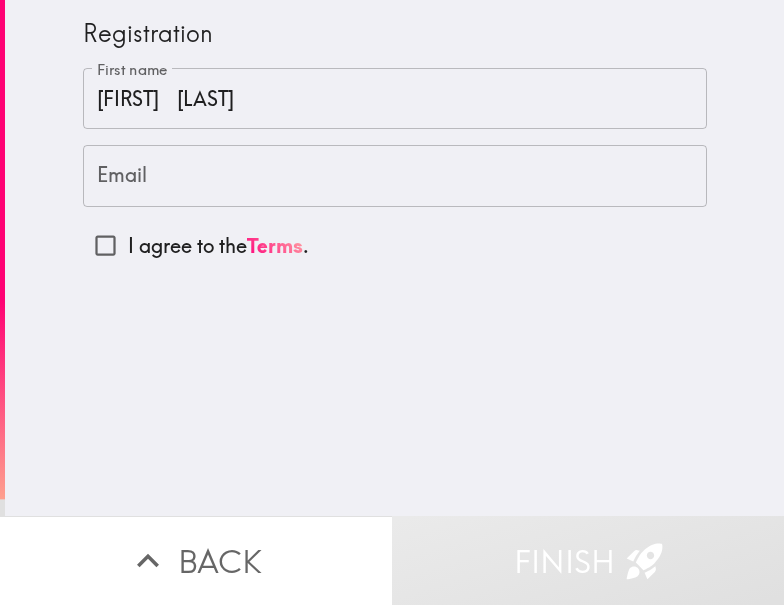 click on "Email" at bounding box center (395, 176) 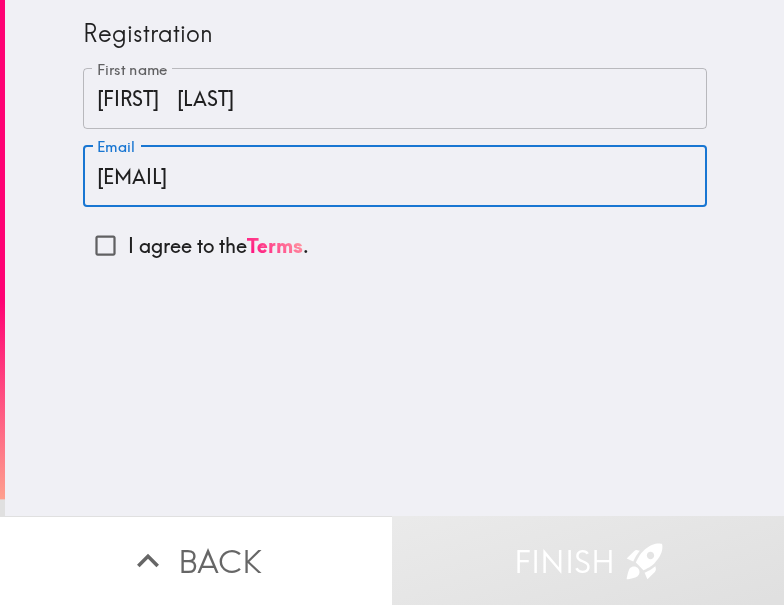 type on "[EMAIL]" 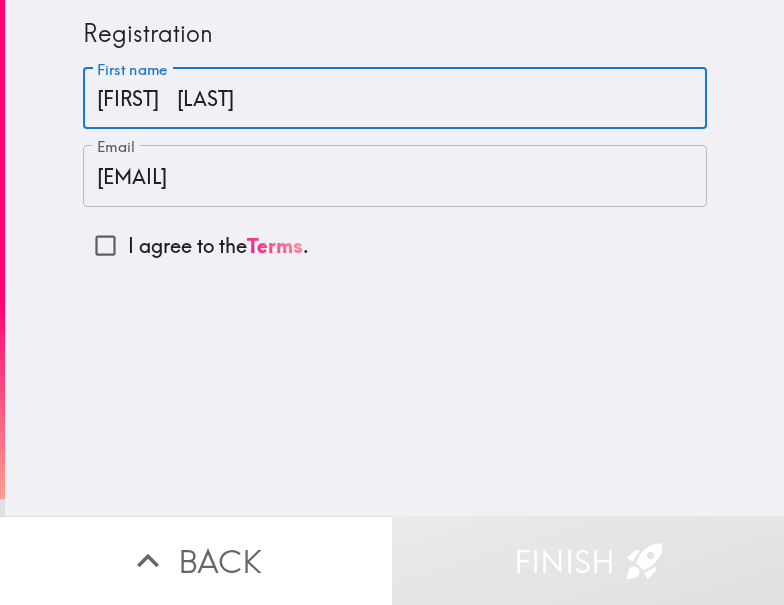drag, startPoint x: 157, startPoint y: 96, endPoint x: 179, endPoint y: 128, distance: 38.832977 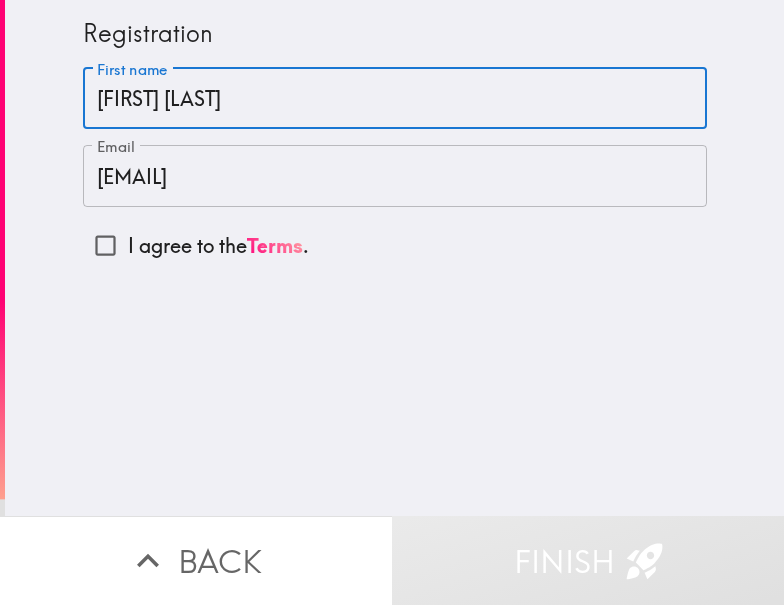 type on "[FIRST] [LAST]" 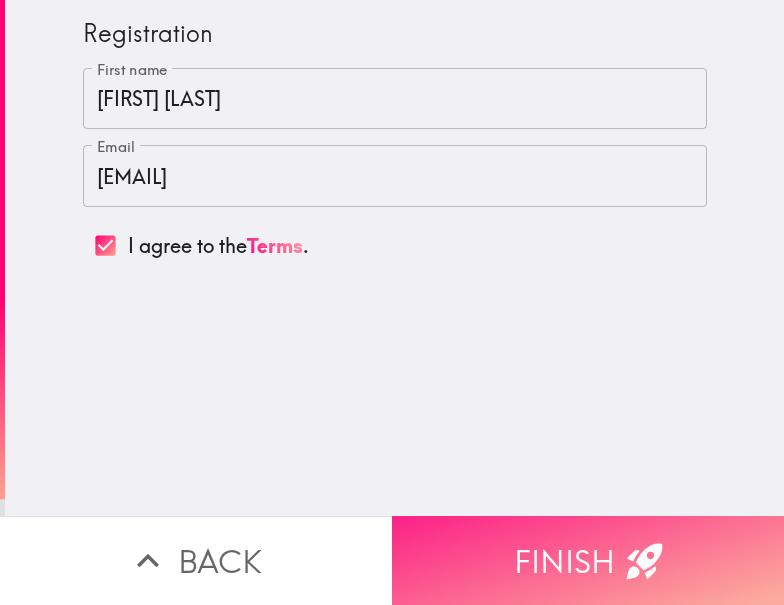 click on "Finish" at bounding box center [588, 560] 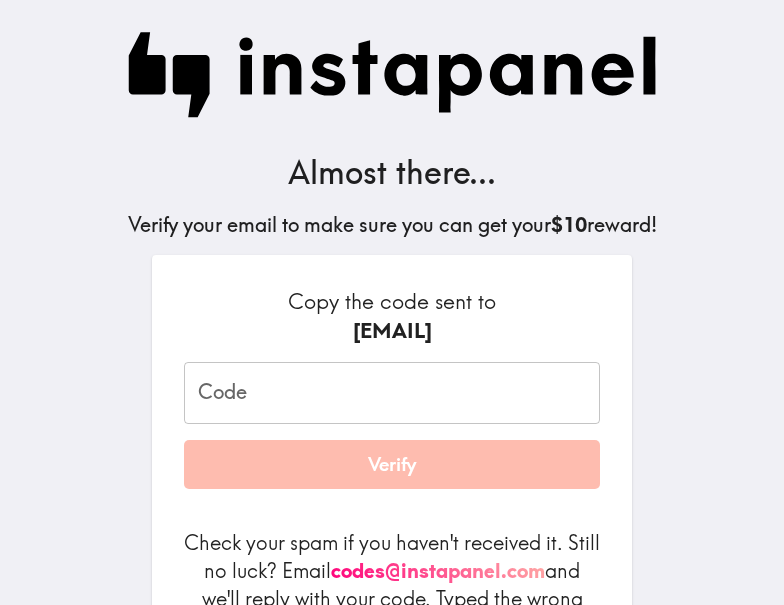 click on "Code Code" at bounding box center [392, 393] 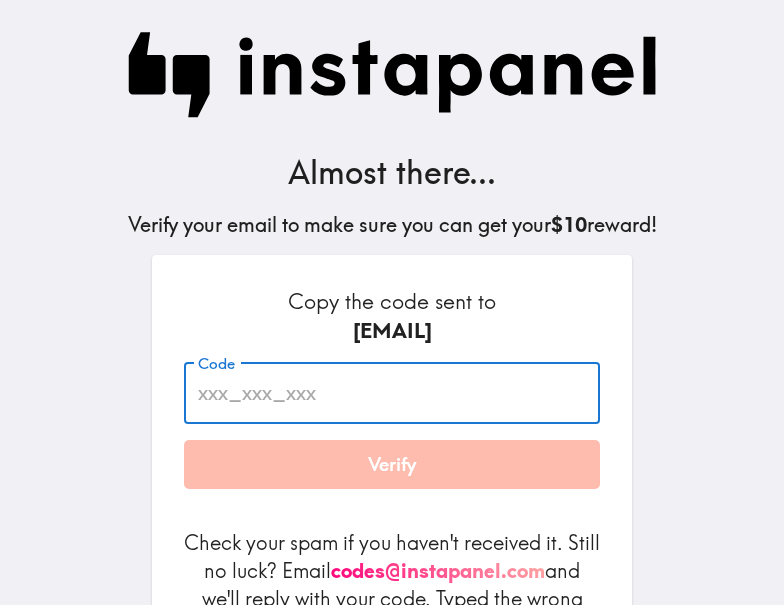 paste on "EnL_U3y_RnK" 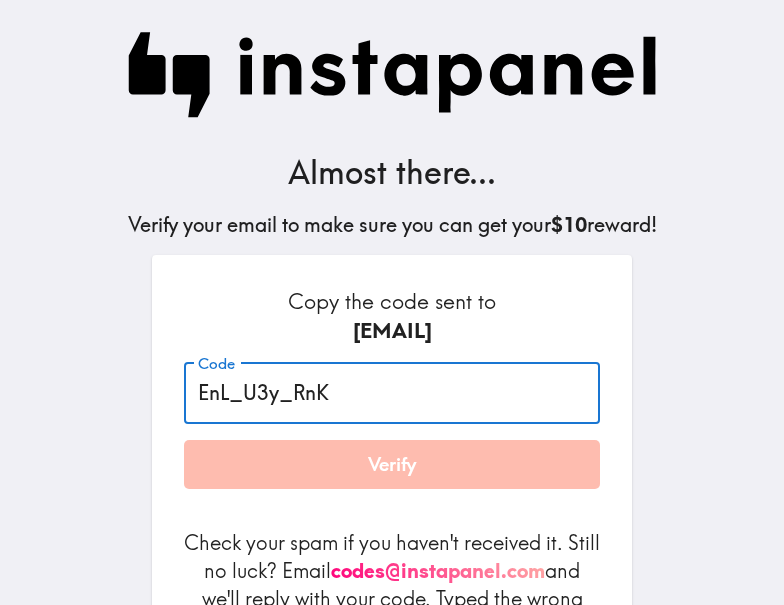 type on "EnL_U3y_RnK" 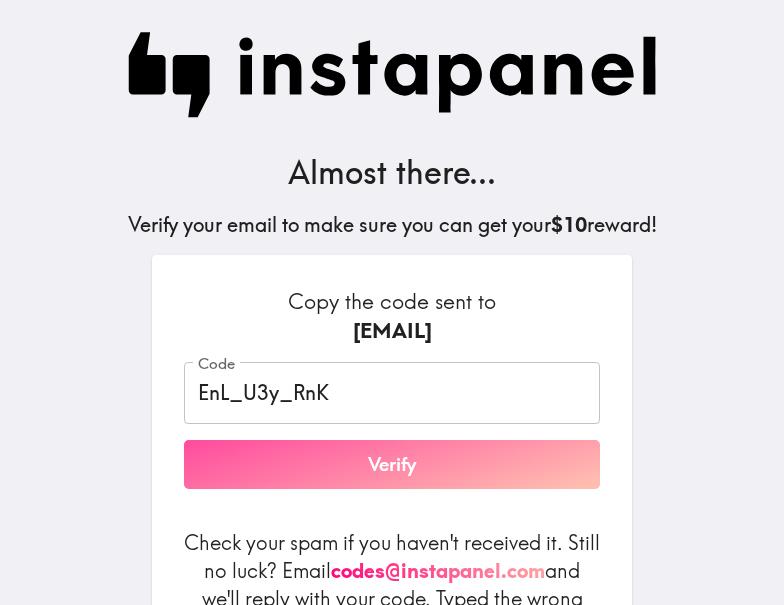 drag, startPoint x: 349, startPoint y: 468, endPoint x: 383, endPoint y: 593, distance: 129.5415 